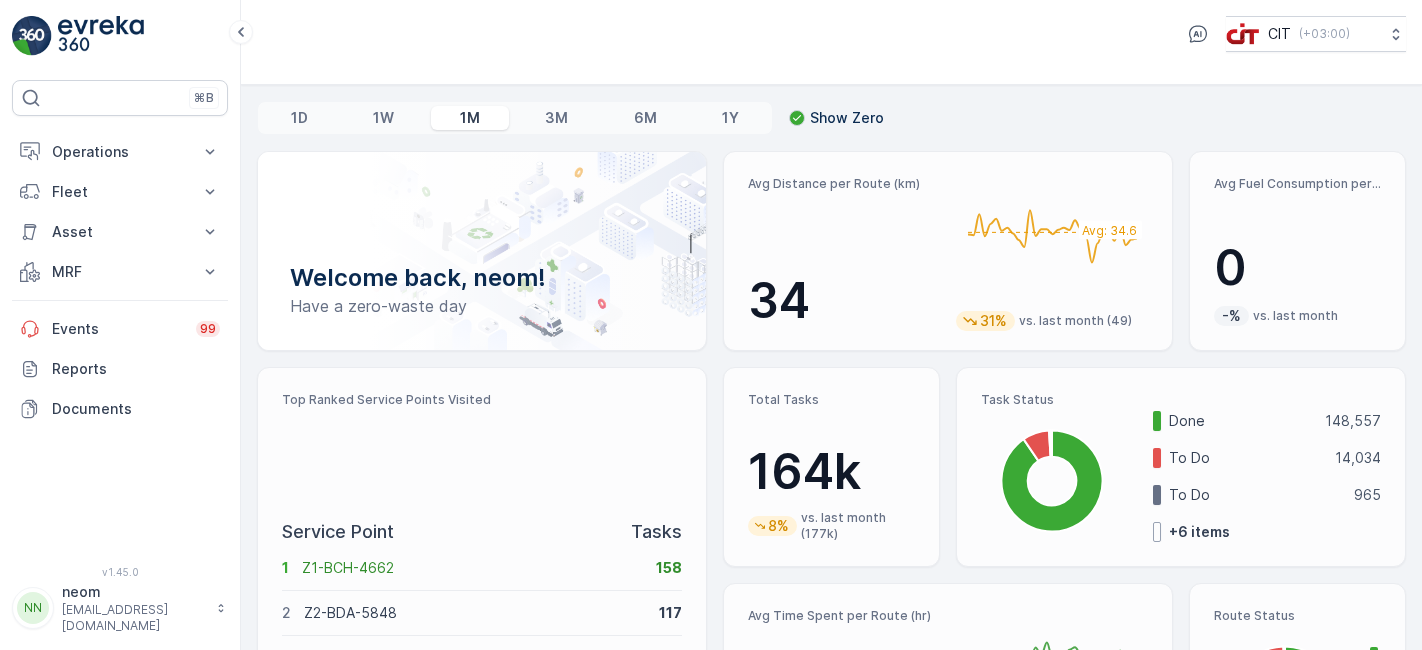scroll, scrollTop: 0, scrollLeft: 0, axis: both 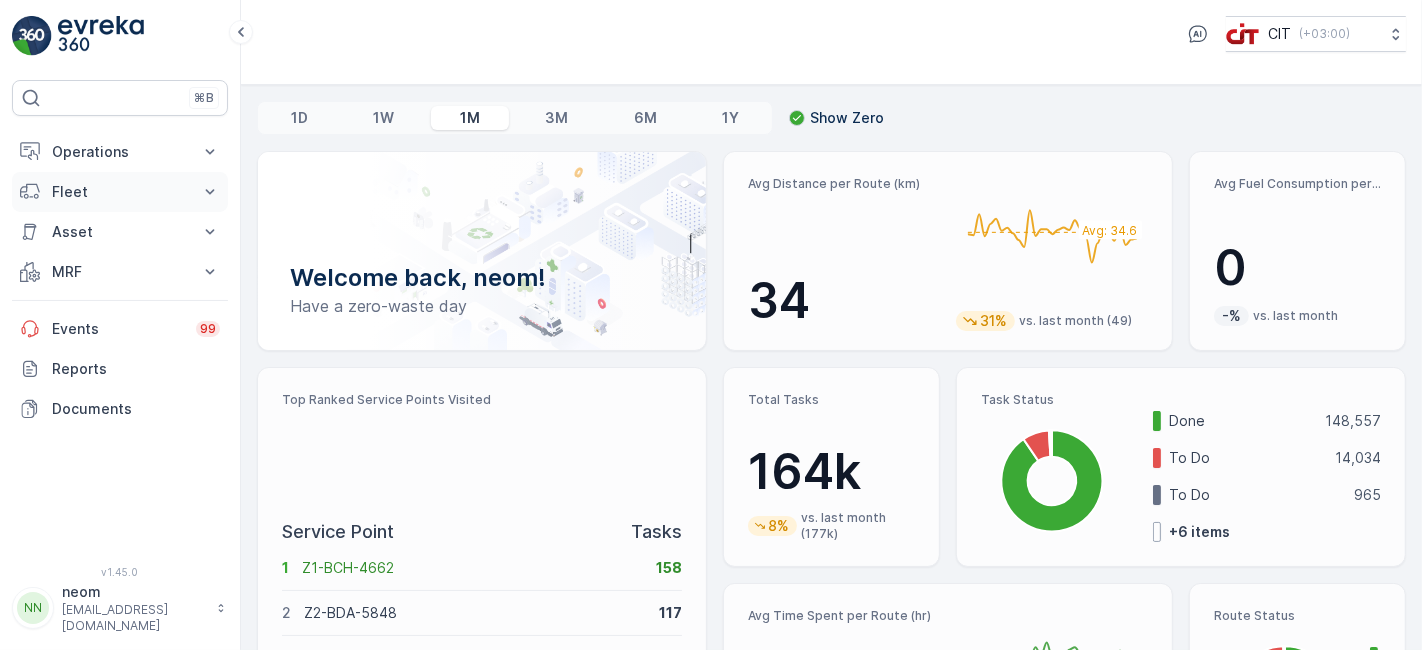click on "Fleet" at bounding box center (120, 192) 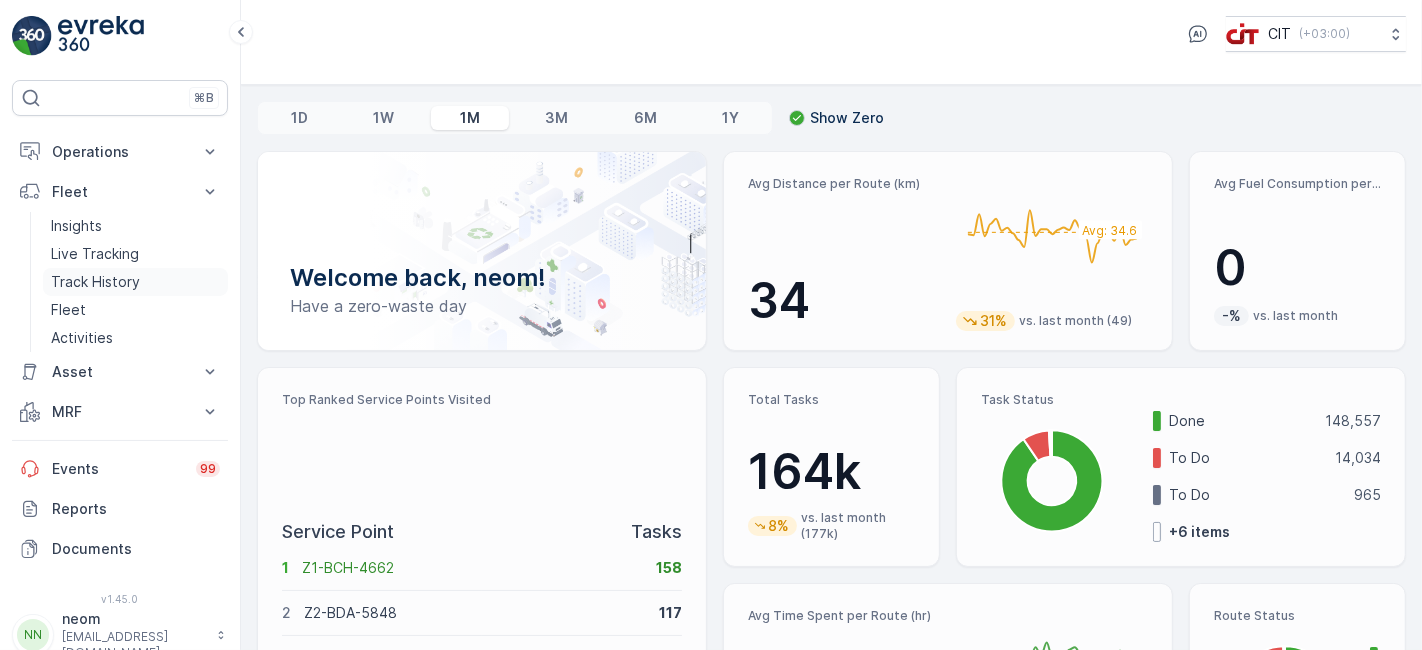click on "Track History" at bounding box center (95, 282) 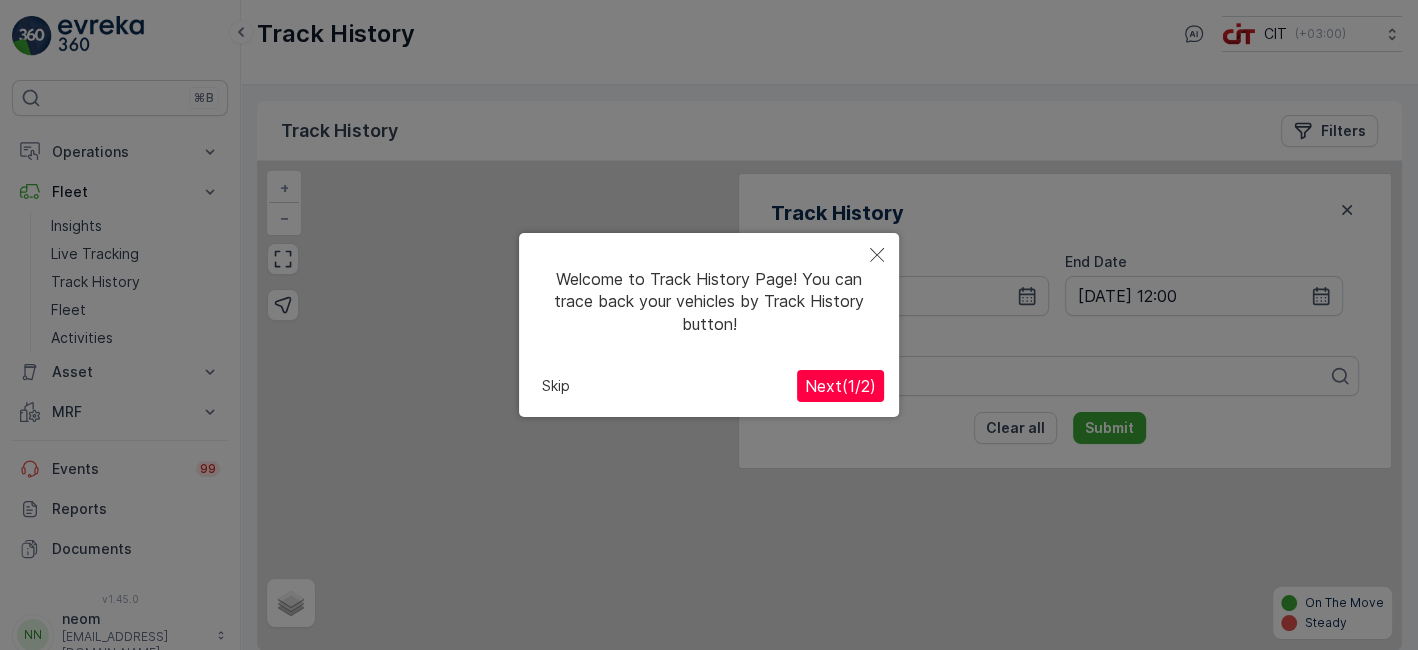 click on "Next  ( 1 / 2 )" at bounding box center (840, 386) 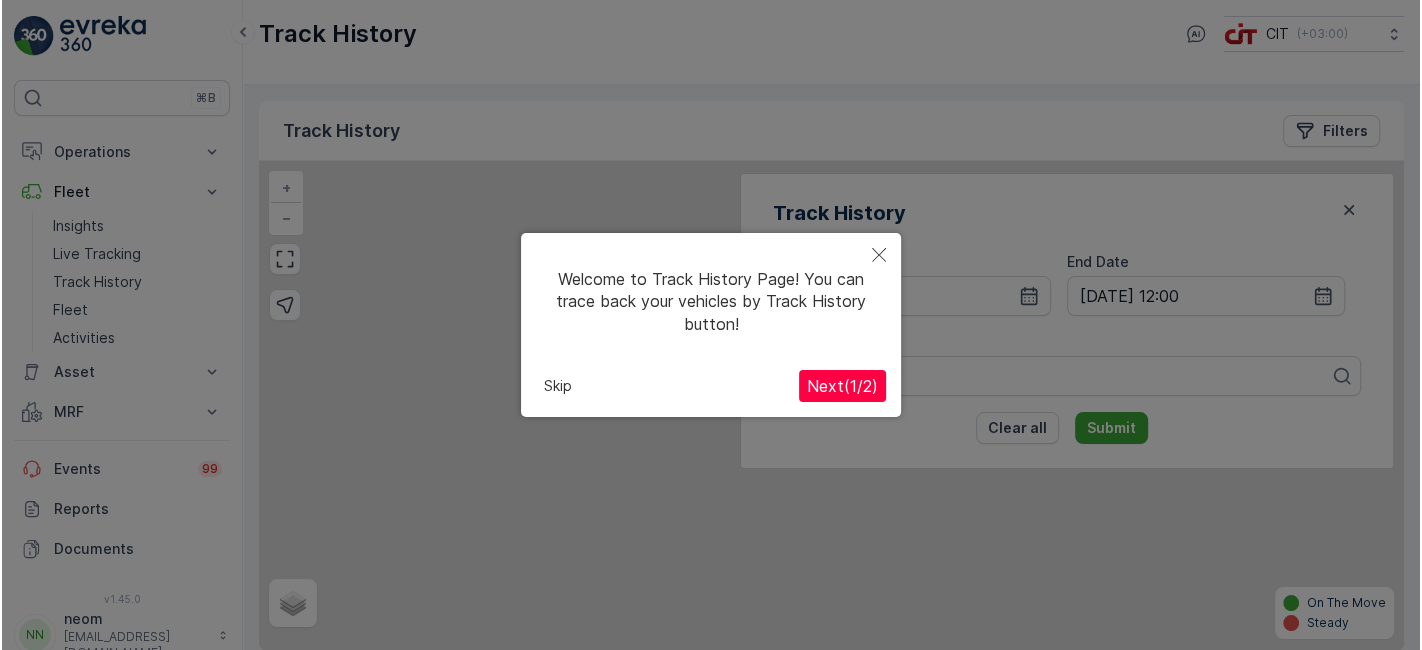 scroll, scrollTop: 16, scrollLeft: 0, axis: vertical 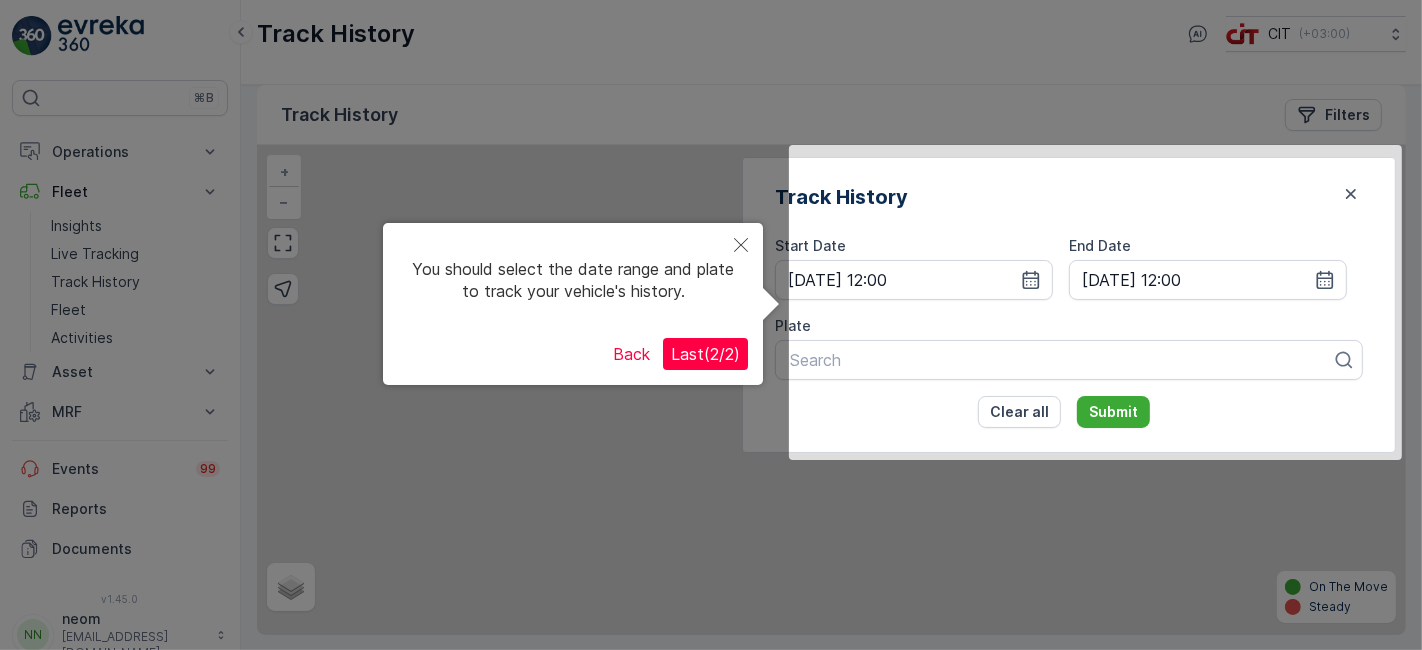 click on "Last  ( 2 / 2 )" at bounding box center (705, 354) 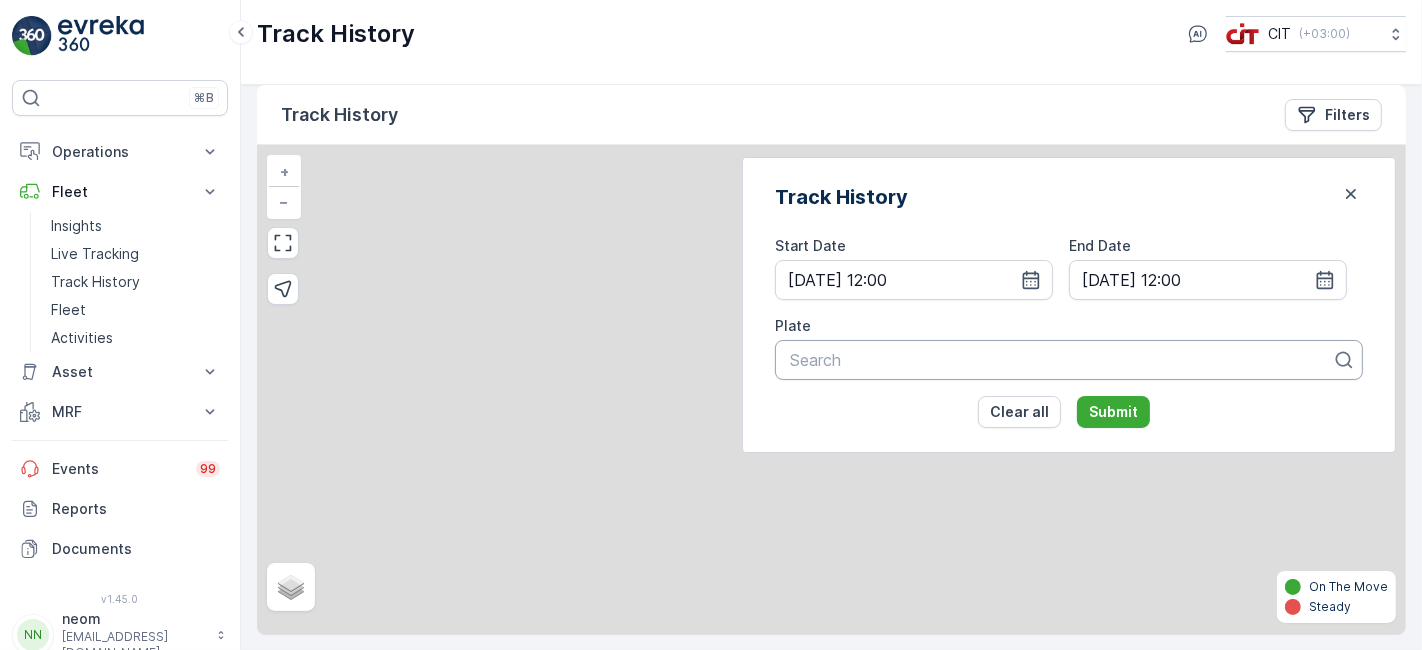 click at bounding box center (1061, 360) 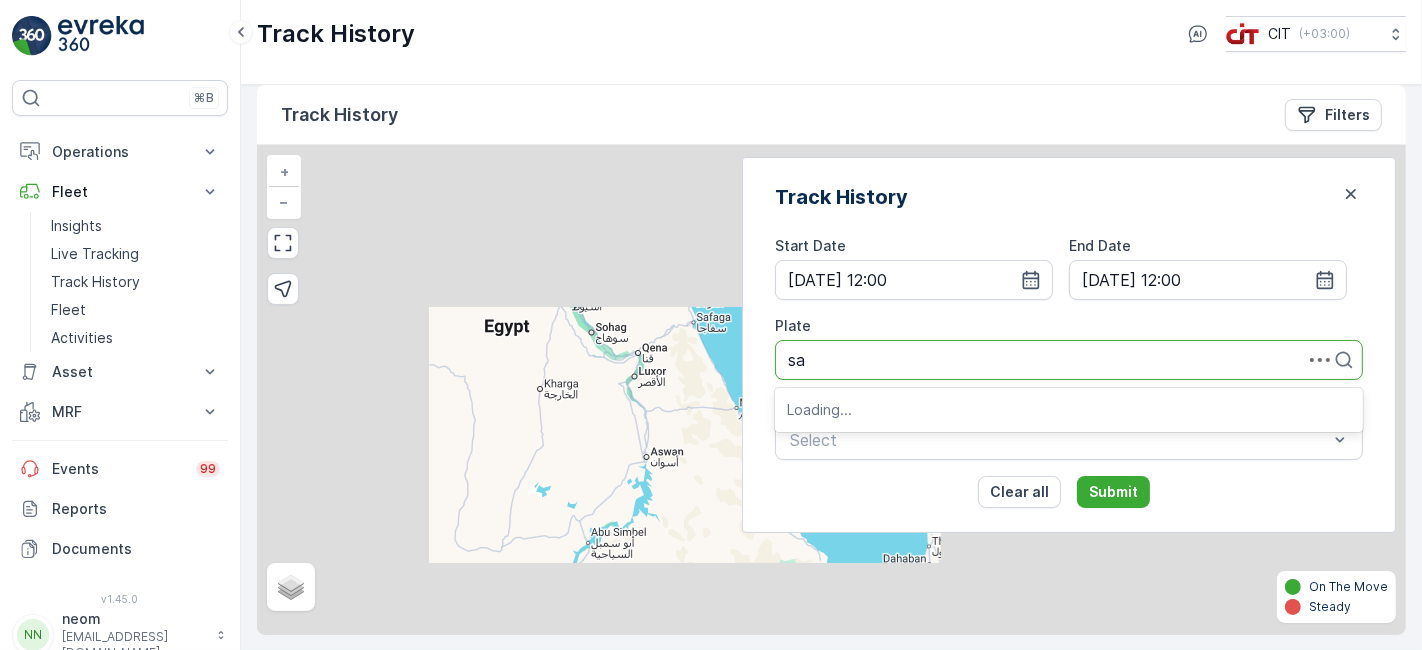 type on "sab" 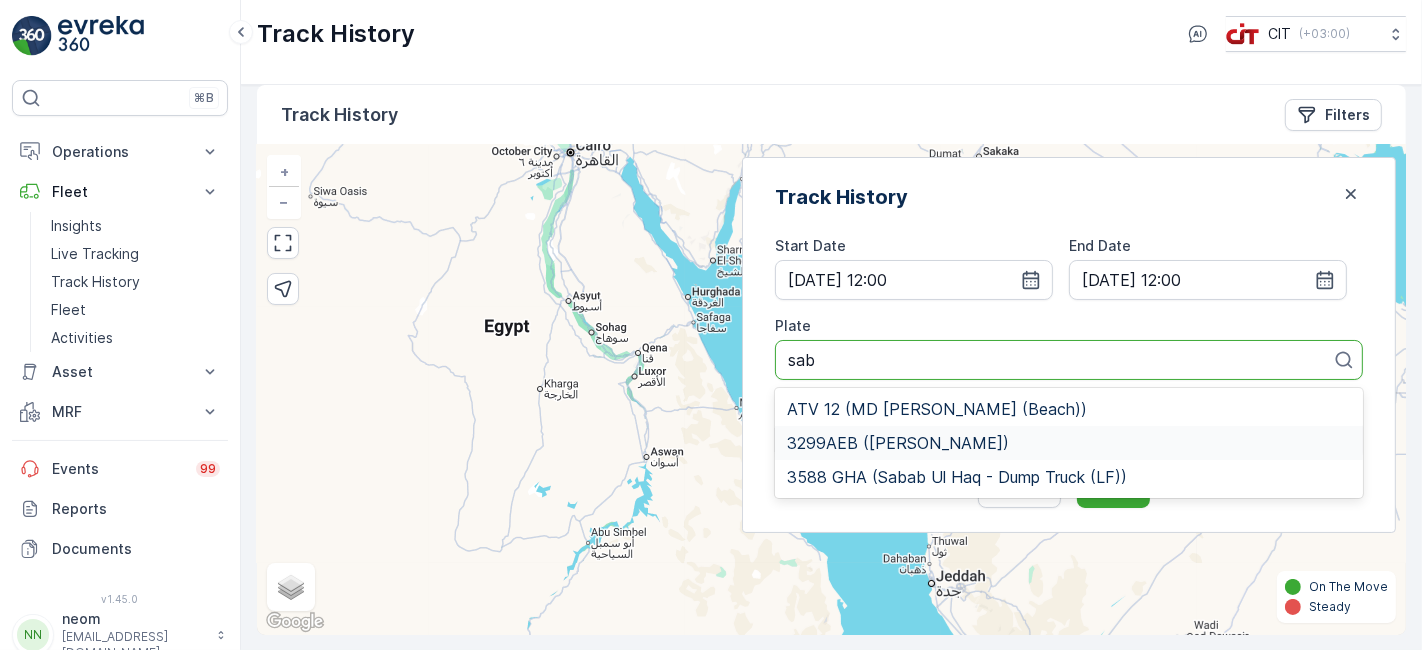 click on "3299AEB ([PERSON_NAME])" at bounding box center [898, 443] 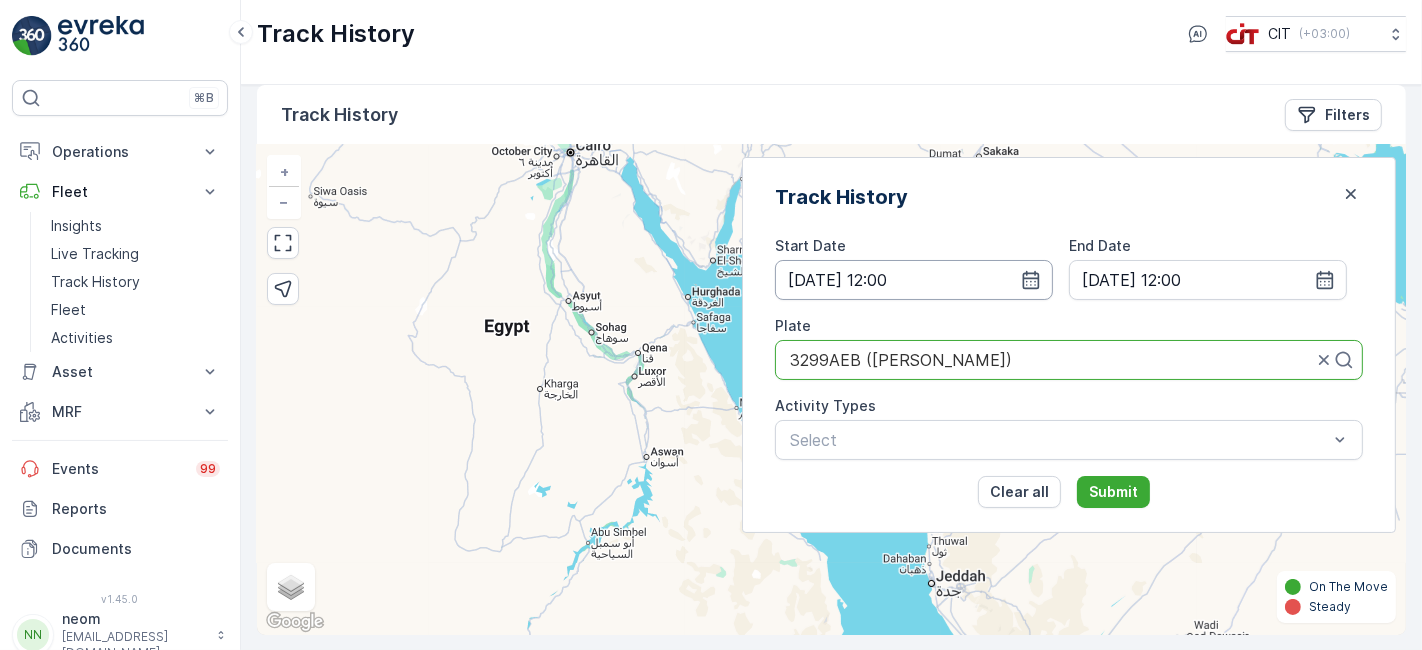 click on "[DATE] 12:00" at bounding box center (914, 280) 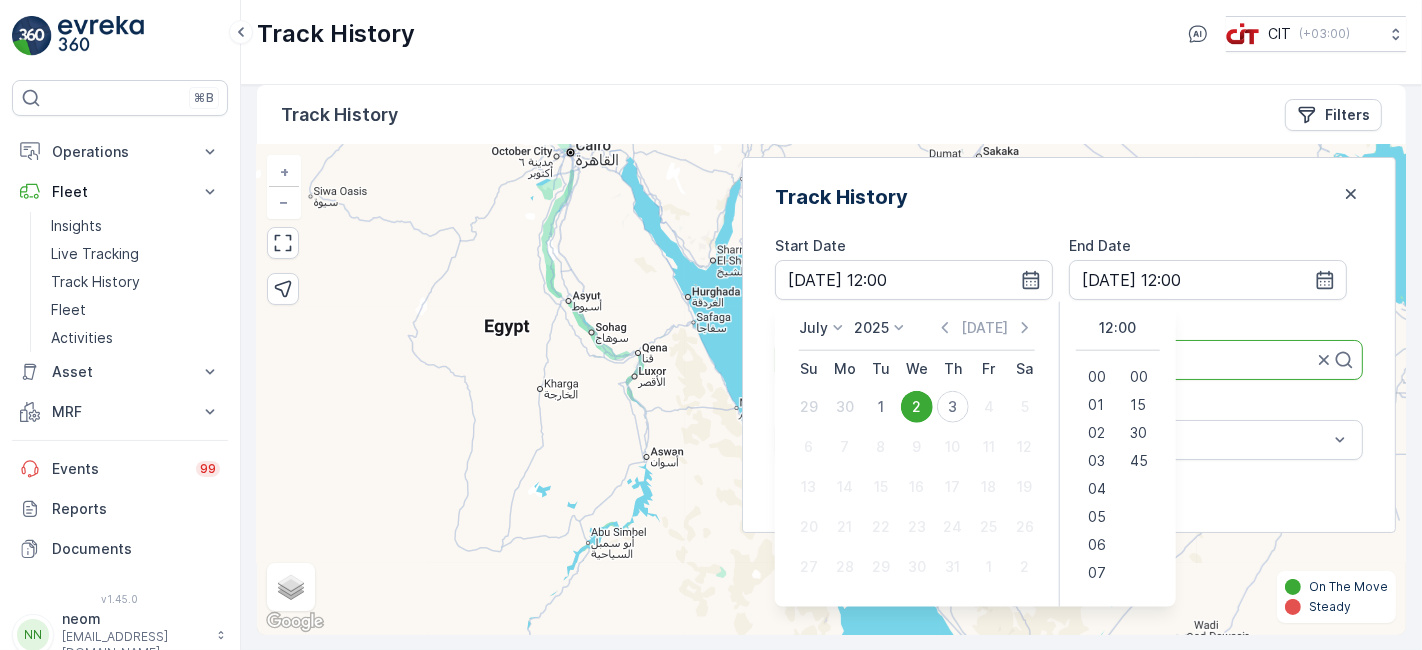 click on "1" at bounding box center [881, 407] 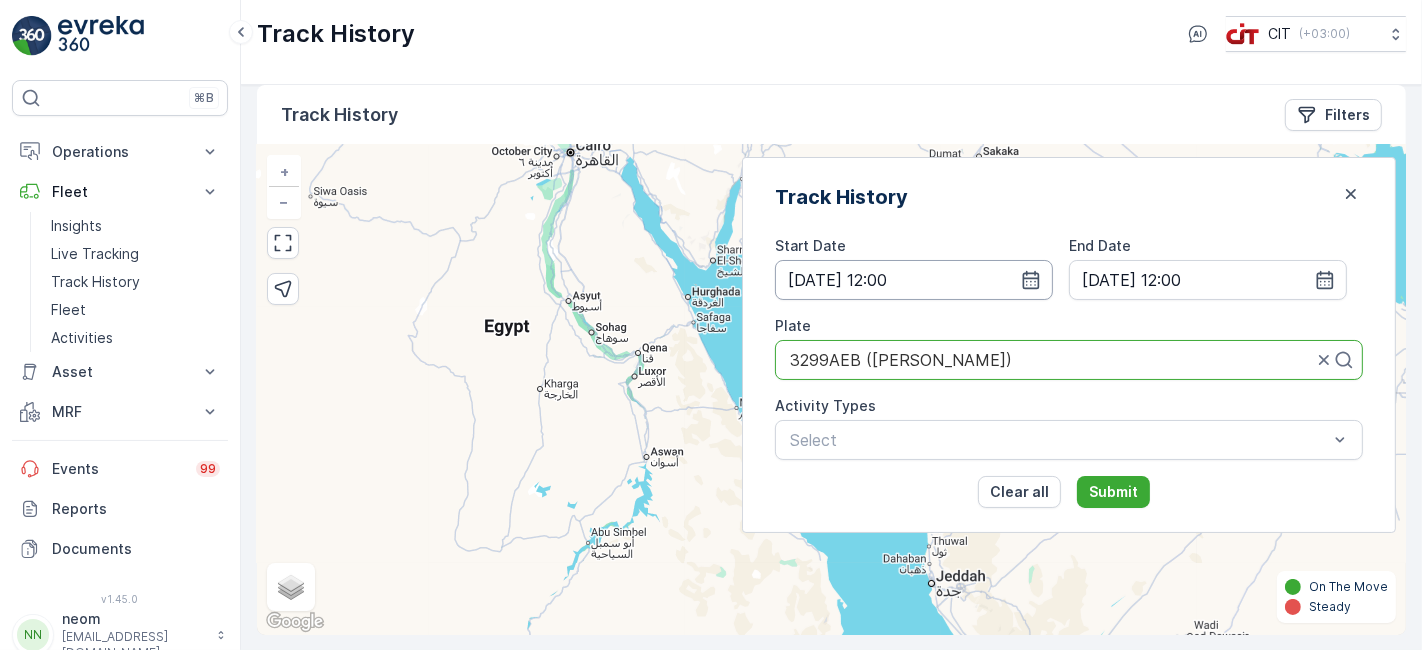 click on "[DATE] 12:00" at bounding box center (914, 280) 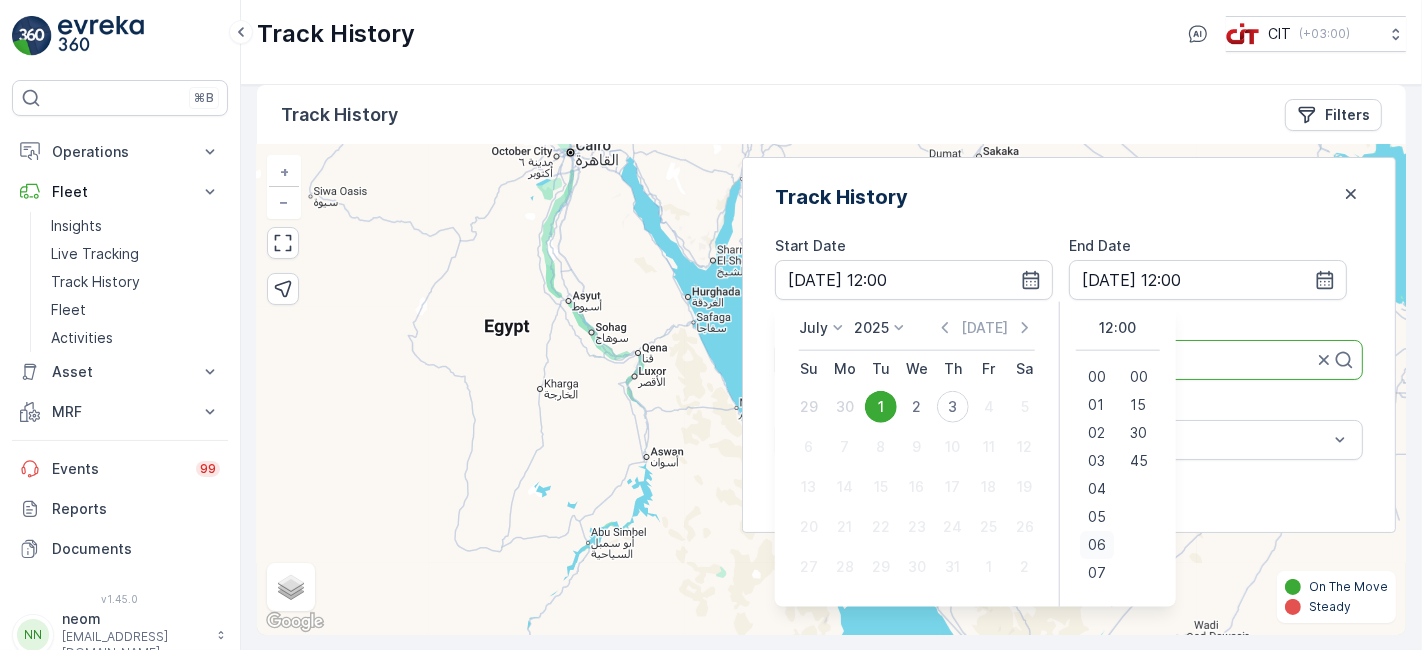 click on "06" at bounding box center (1097, 544) 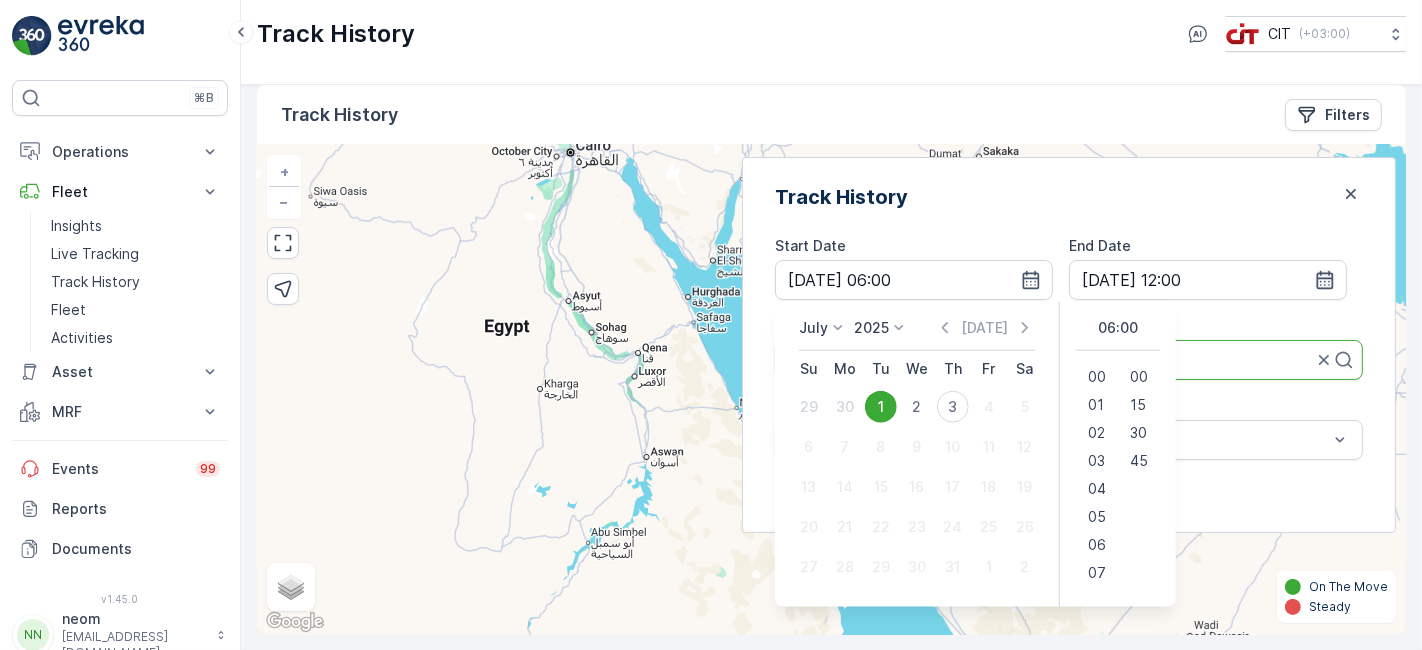 click 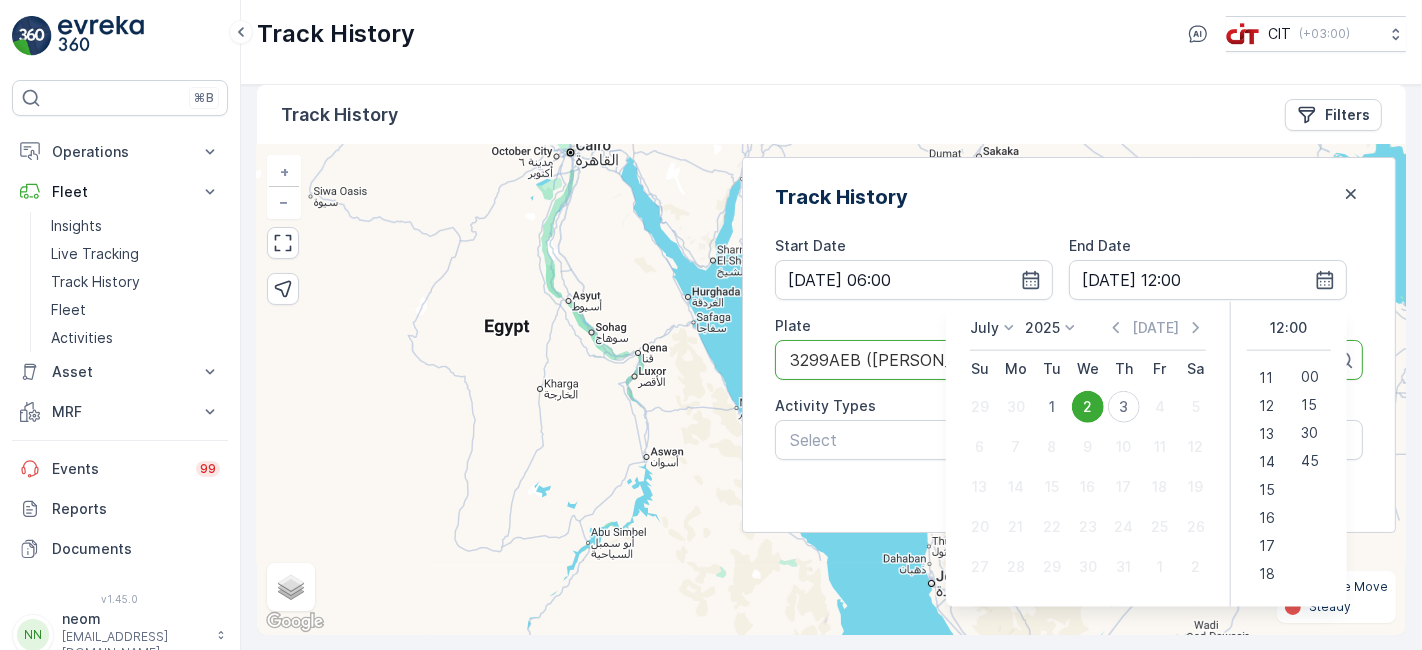 scroll, scrollTop: 333, scrollLeft: 0, axis: vertical 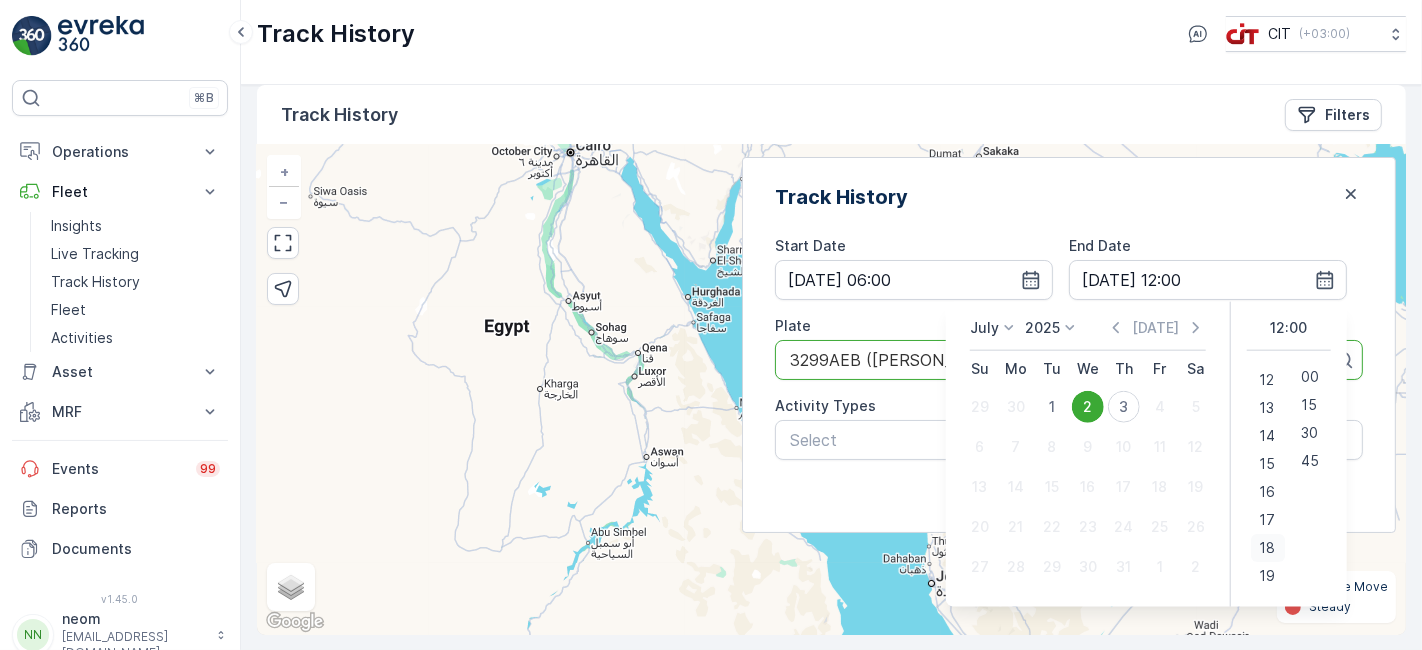 click on "18" at bounding box center (1267, 547) 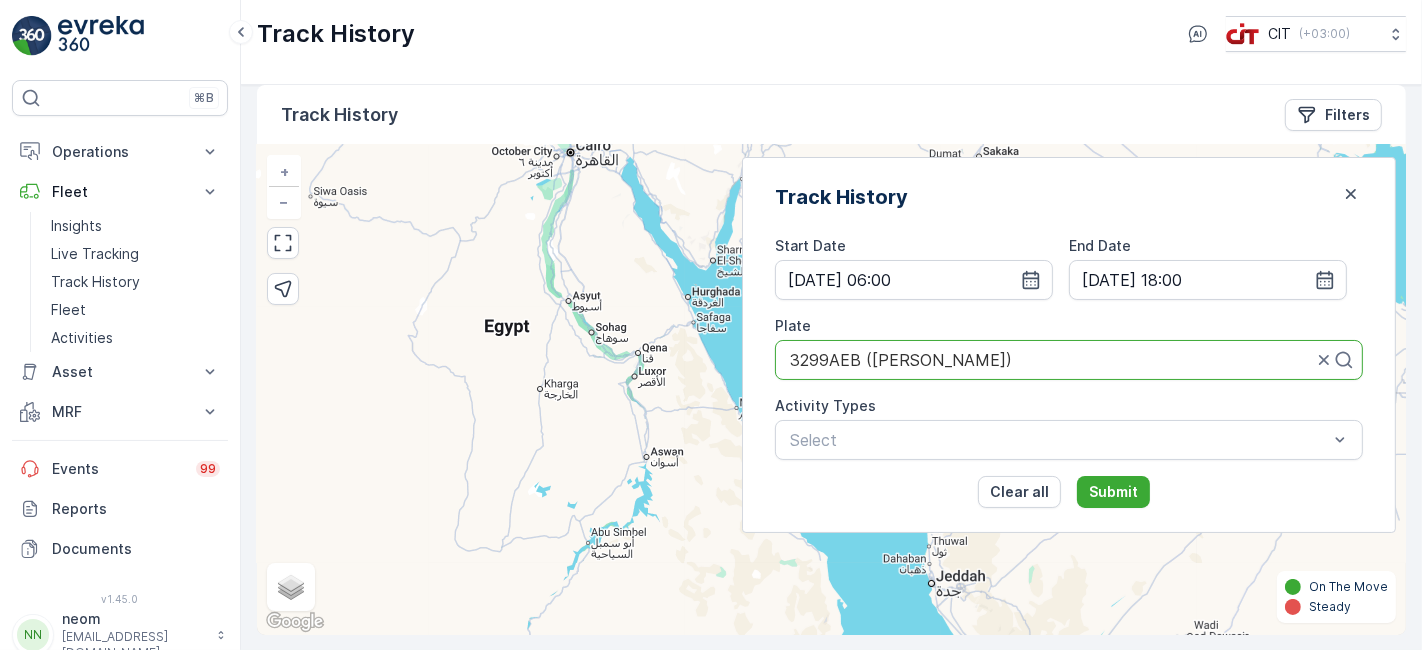 click on "Clear all Submit" at bounding box center (1069, 492) 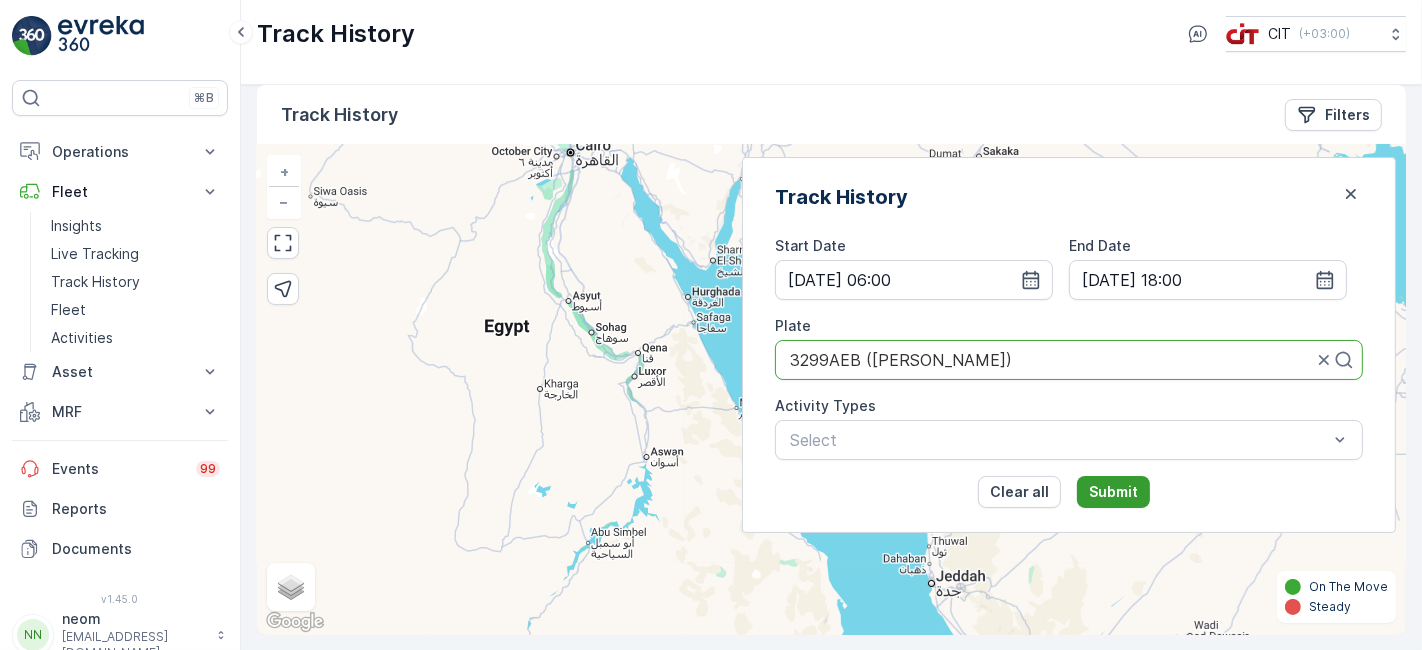 click on "Submit" at bounding box center (1113, 492) 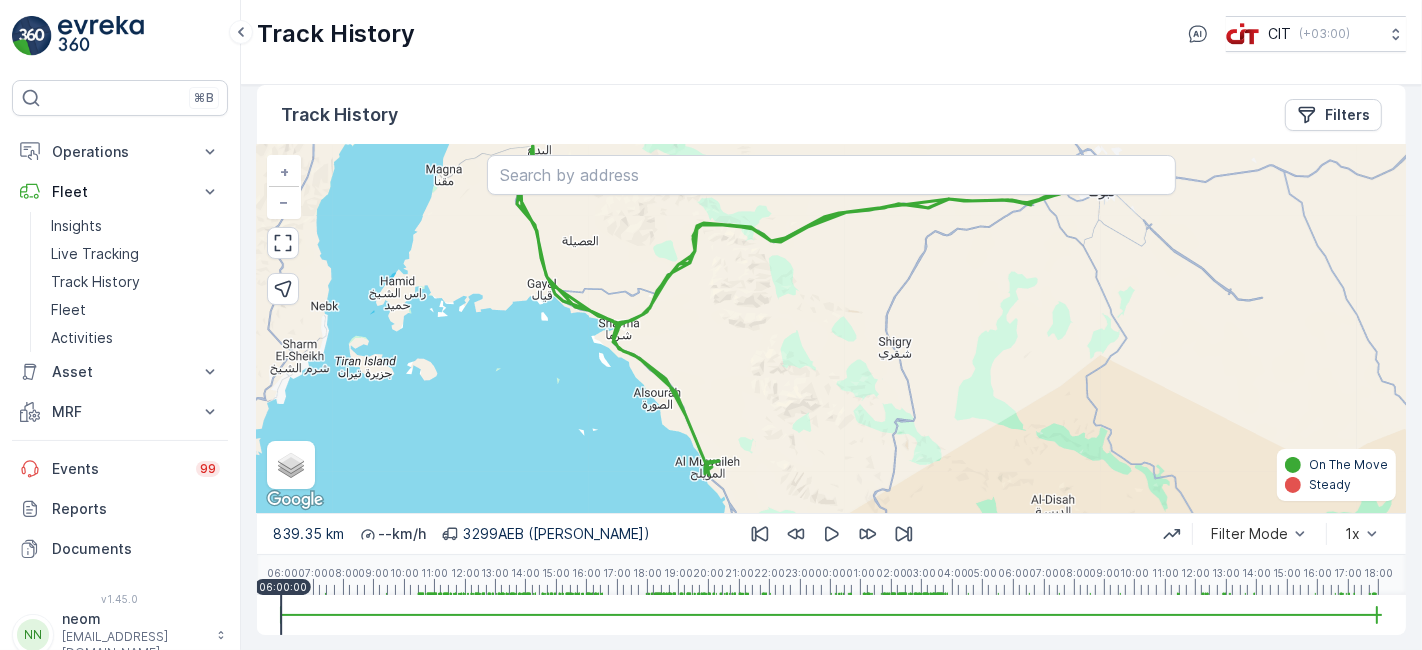 drag, startPoint x: 797, startPoint y: 397, endPoint x: 783, endPoint y: 372, distance: 28.653097 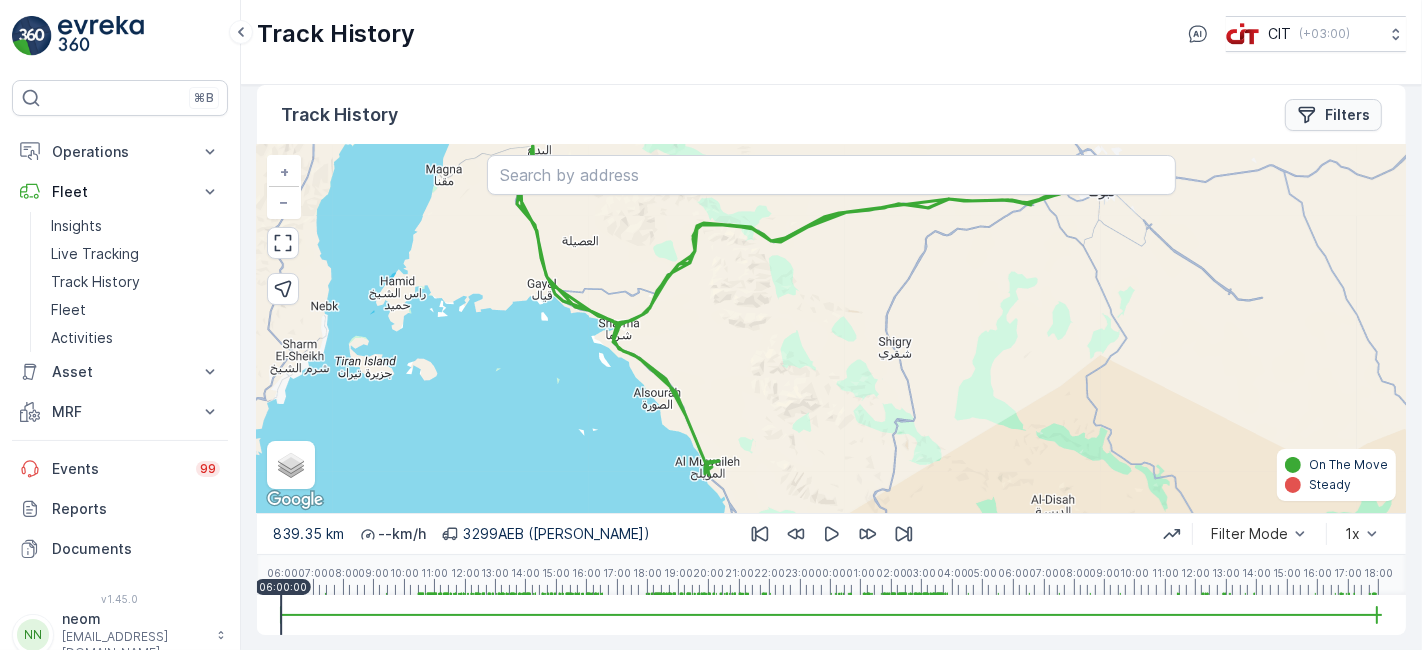 click on "Filters" at bounding box center (1347, 115) 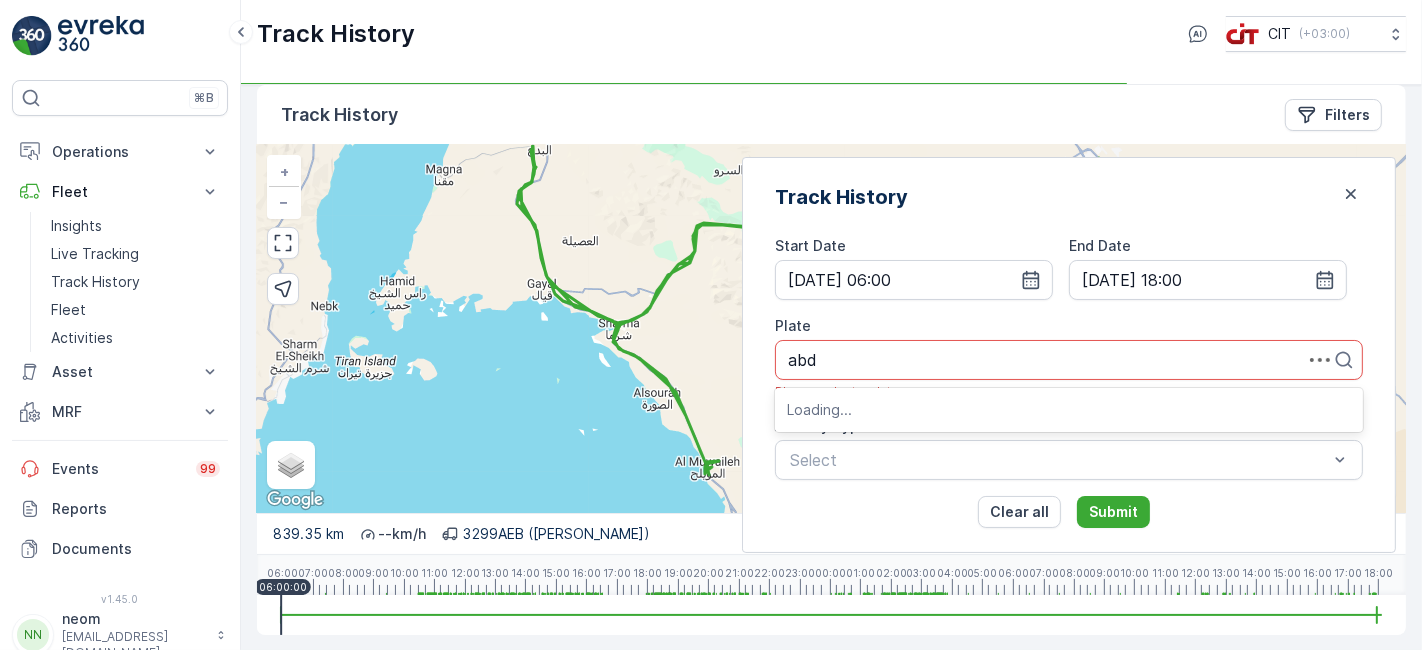 type on "abdu" 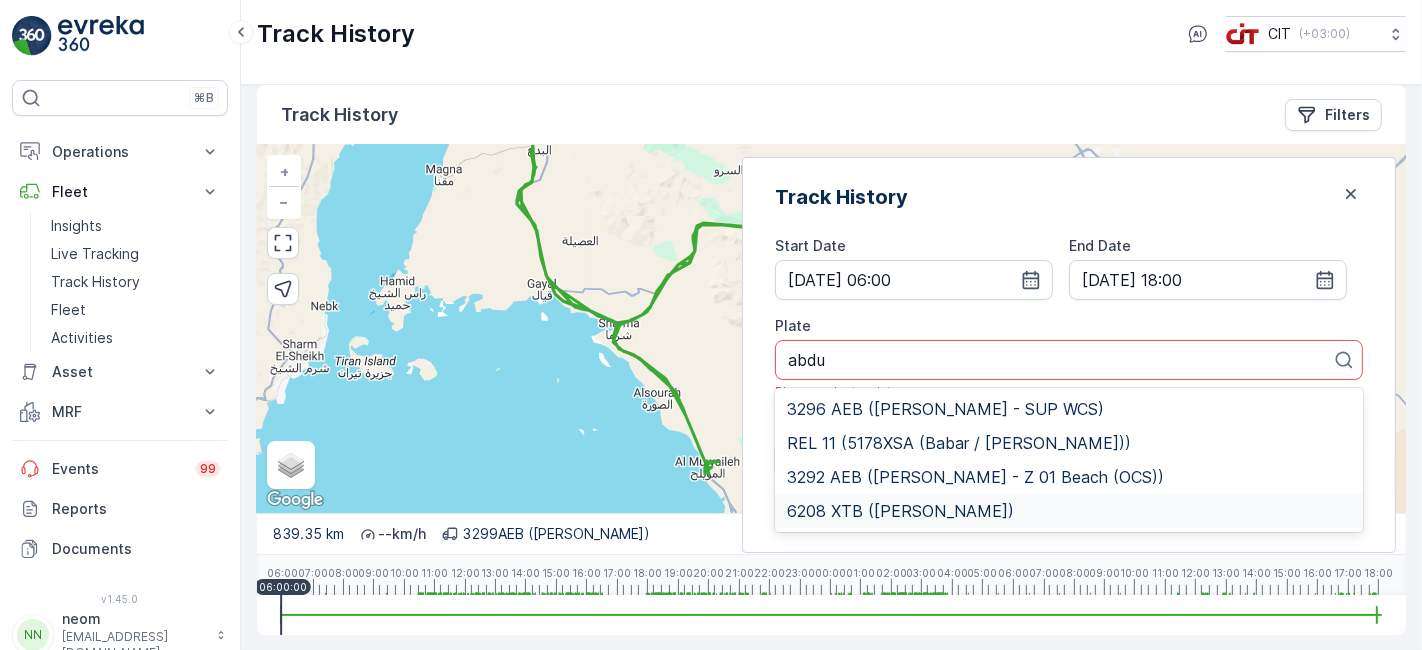 click on "6208 XTB ([PERSON_NAME])" at bounding box center (1069, 511) 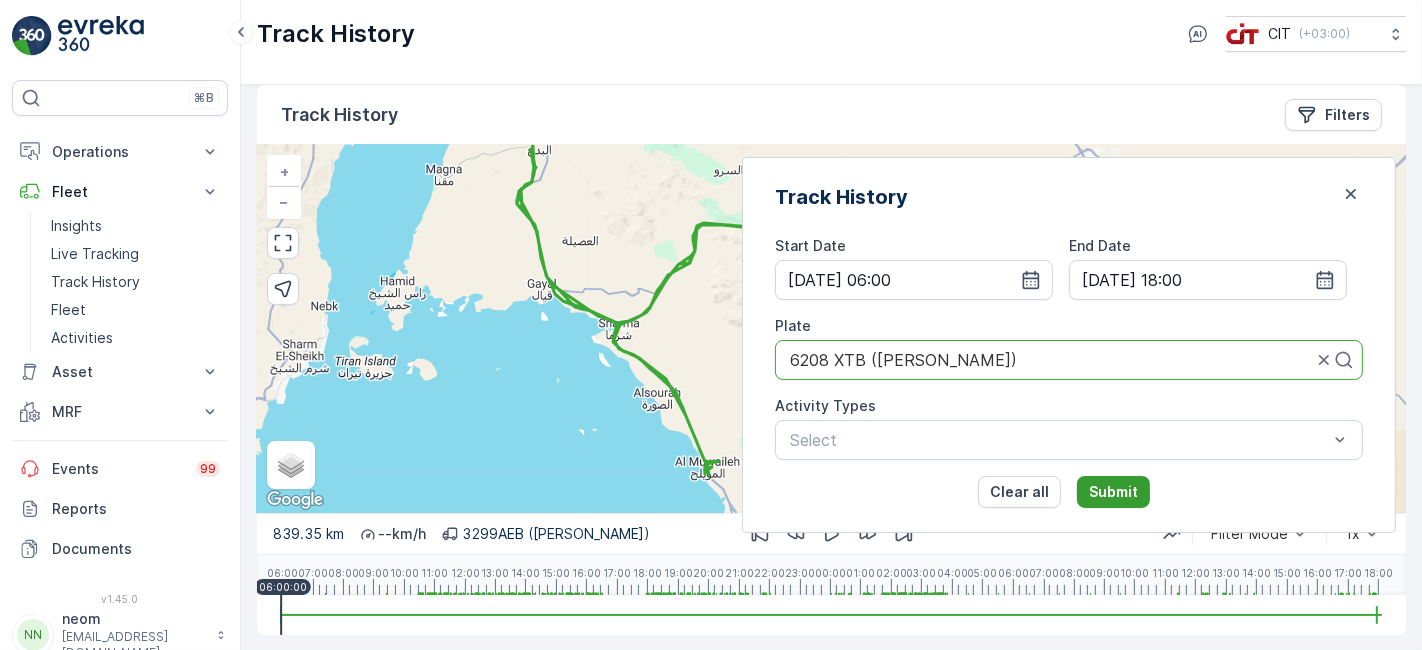 click on "Submit" at bounding box center (1113, 492) 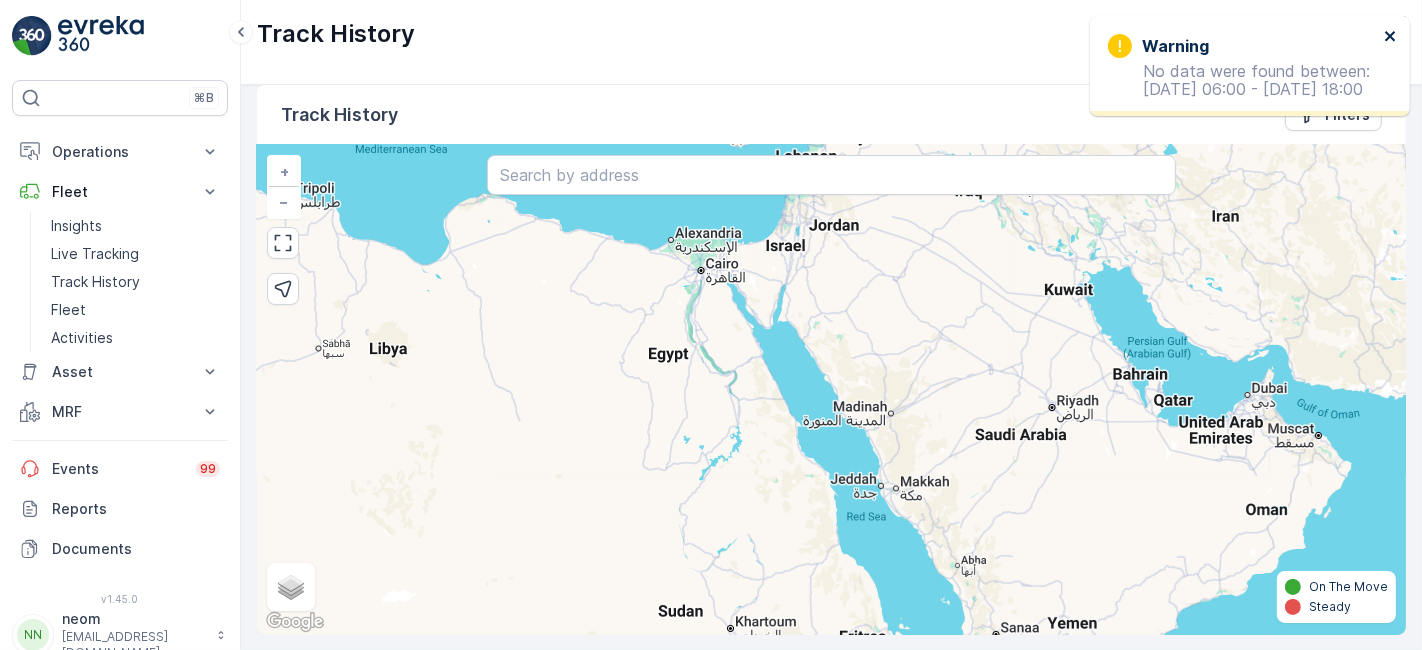 click 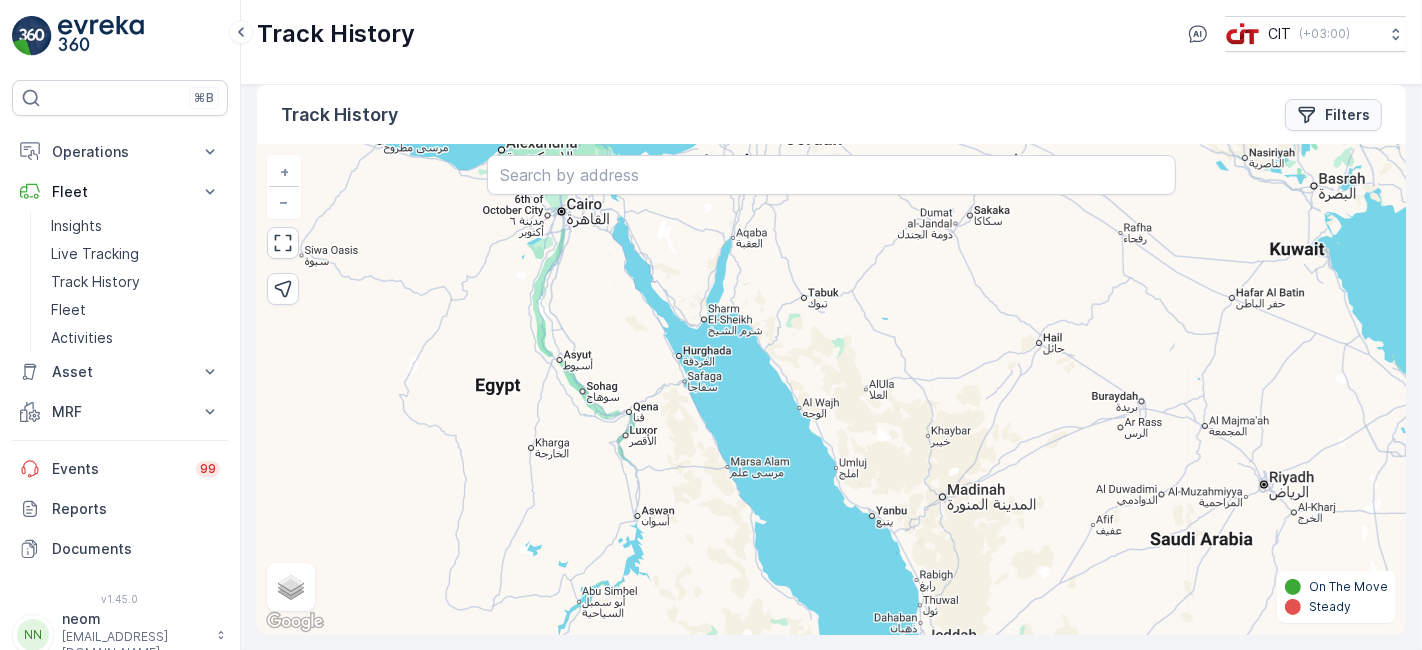 click on "Filters" at bounding box center [1347, 115] 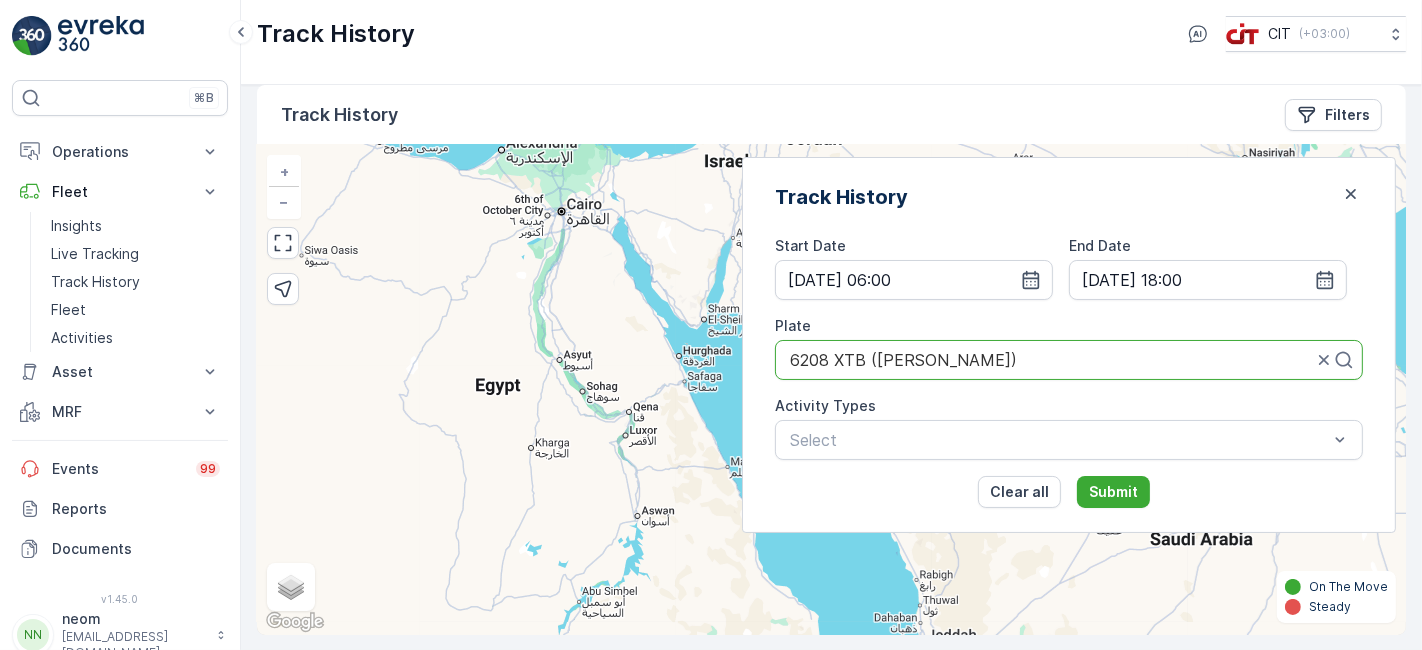 click on "Clear all Submit" at bounding box center [1069, 492] 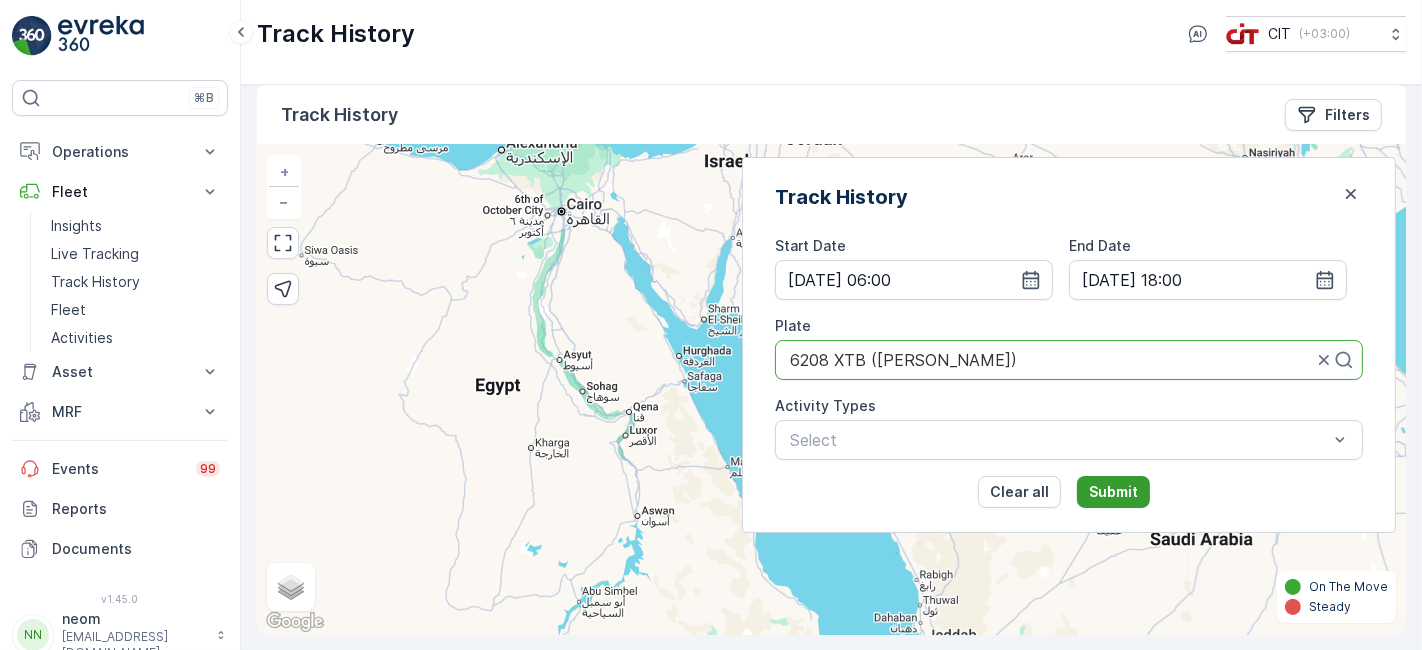 click on "Submit" at bounding box center (1113, 492) 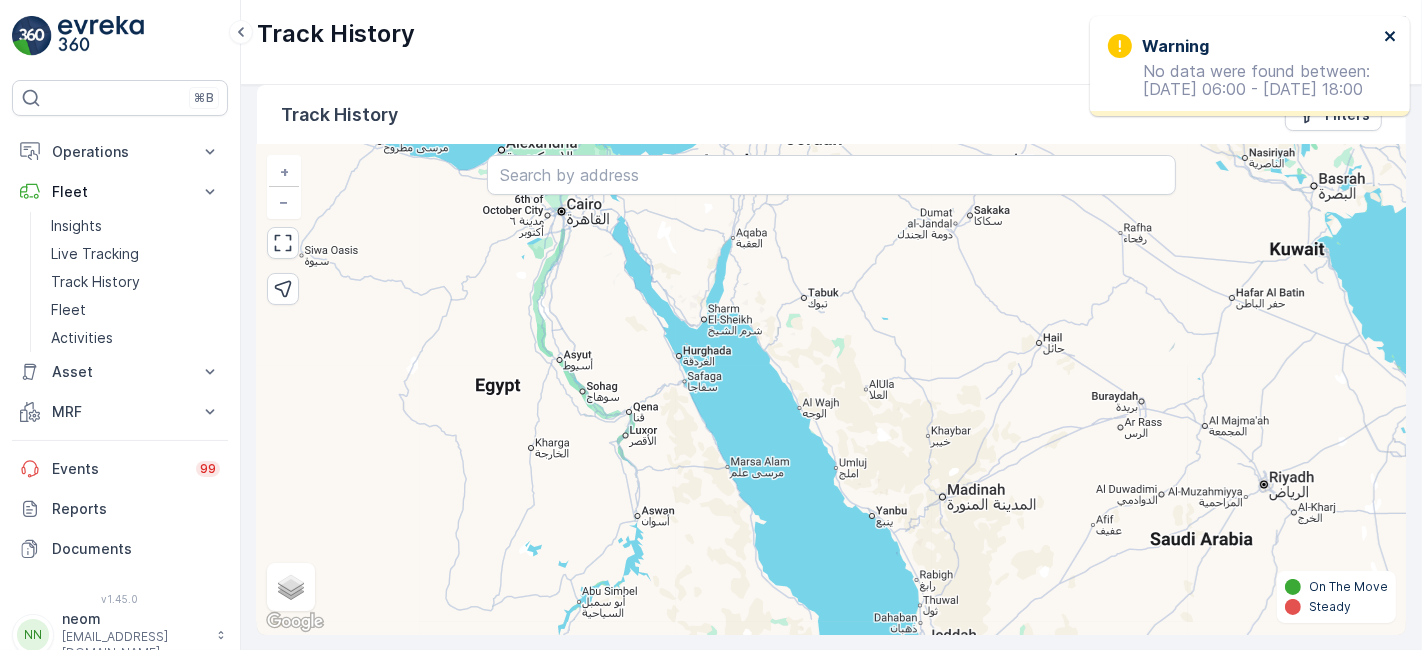 click 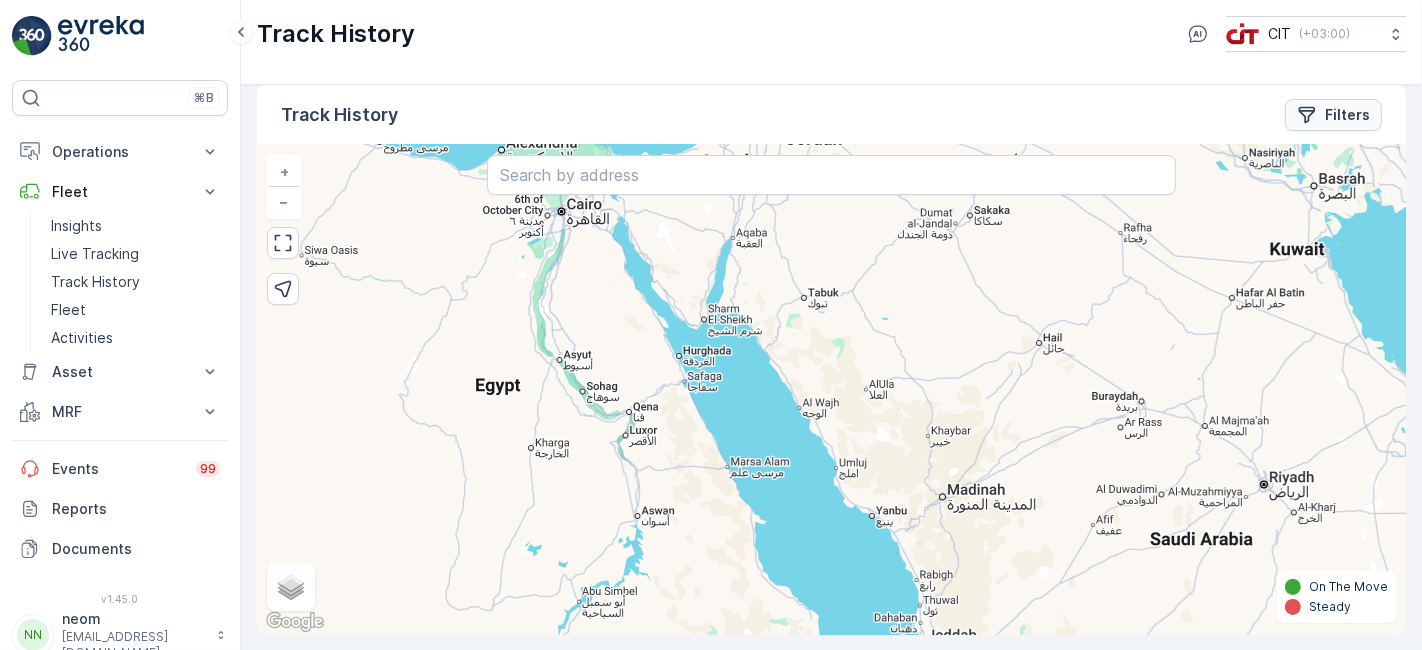 click on "Filters" at bounding box center (1333, 115) 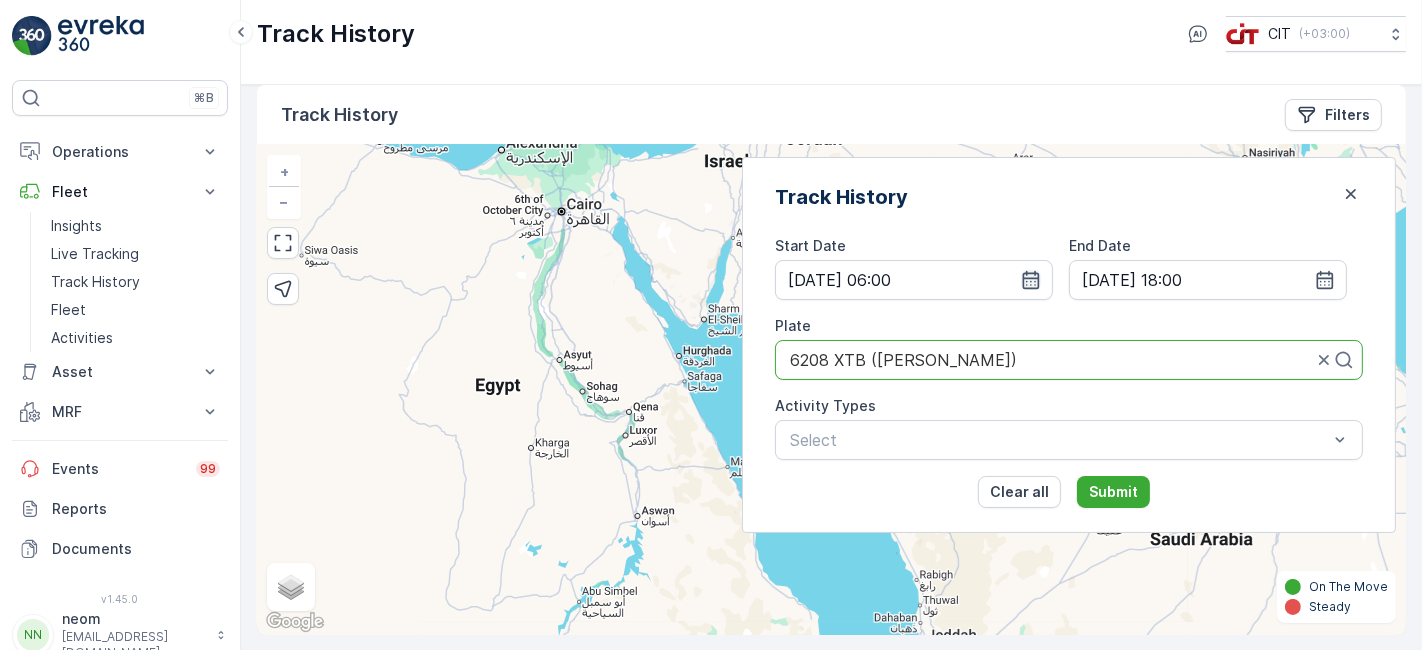 click 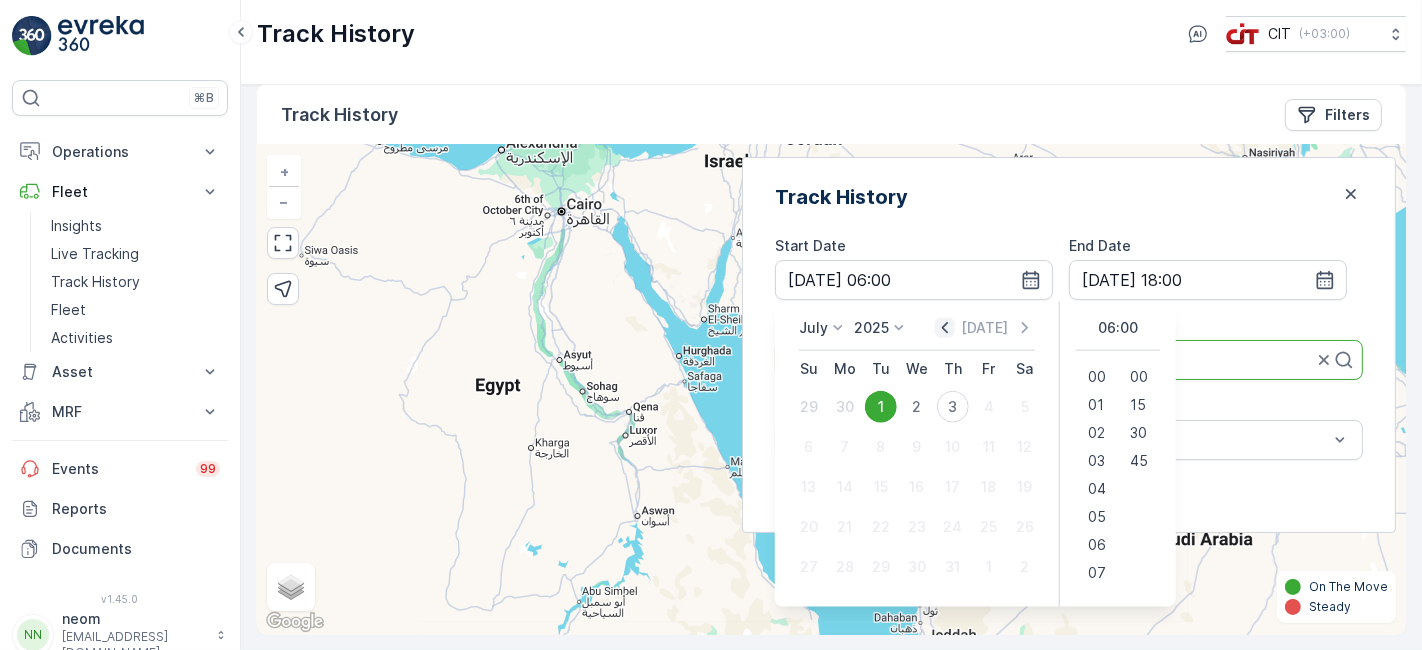 click 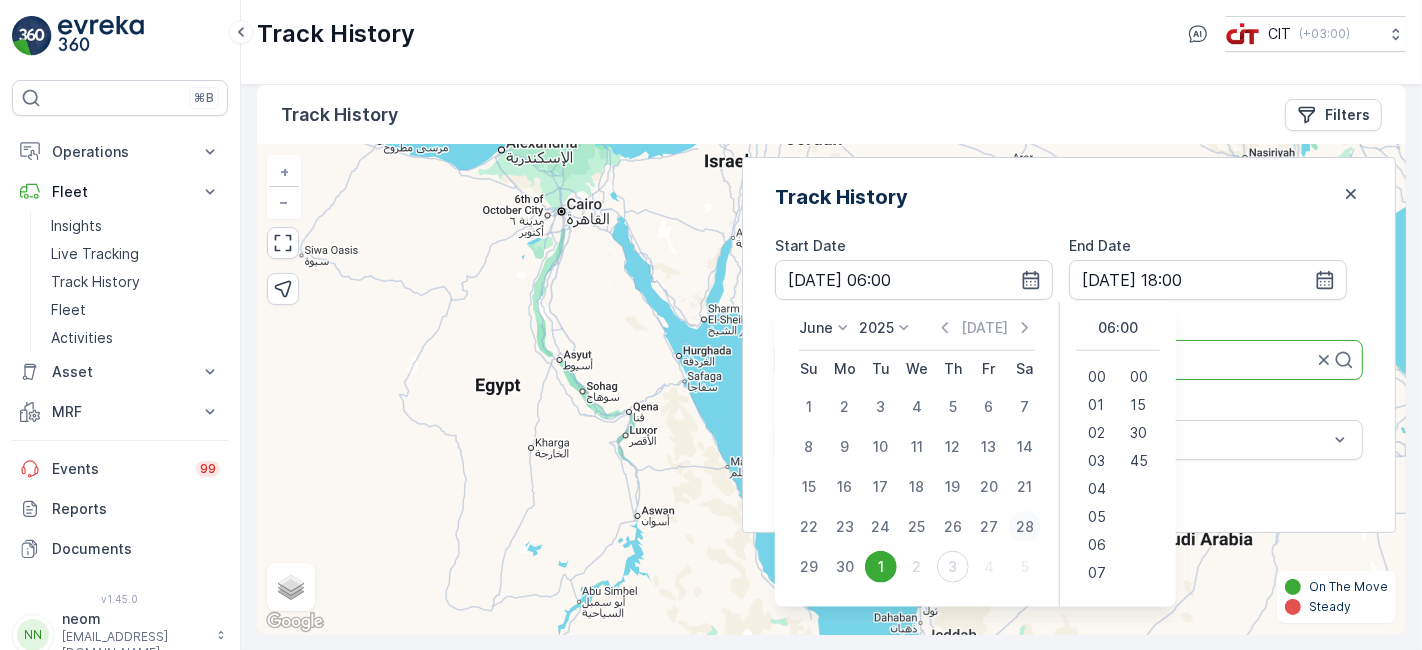 click on "28" at bounding box center (1025, 527) 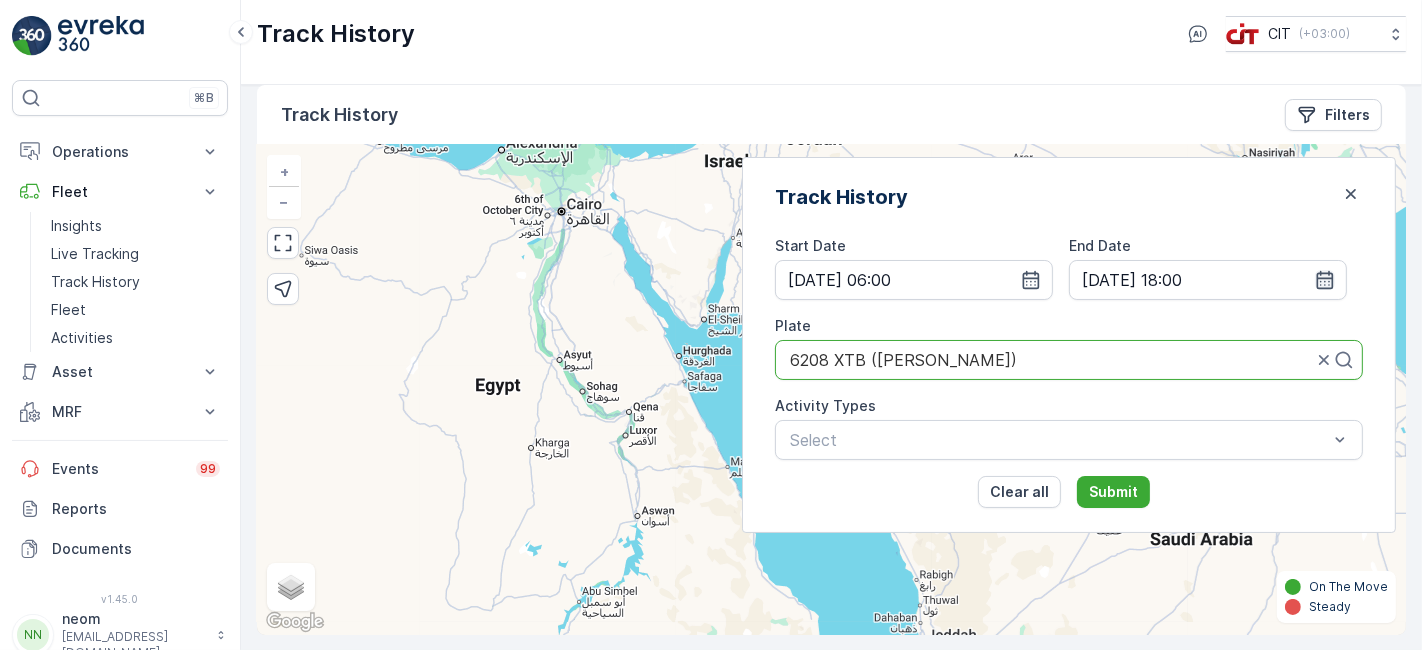 click 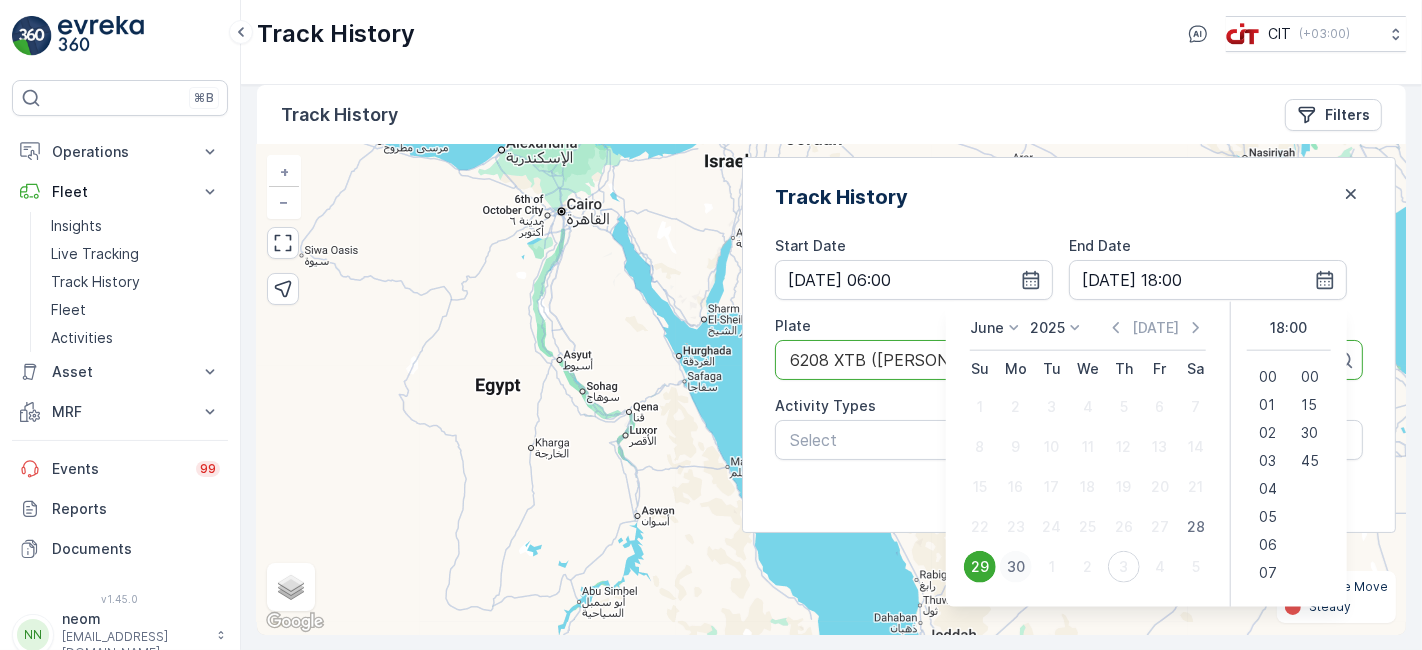 click on "30" at bounding box center (1016, 567) 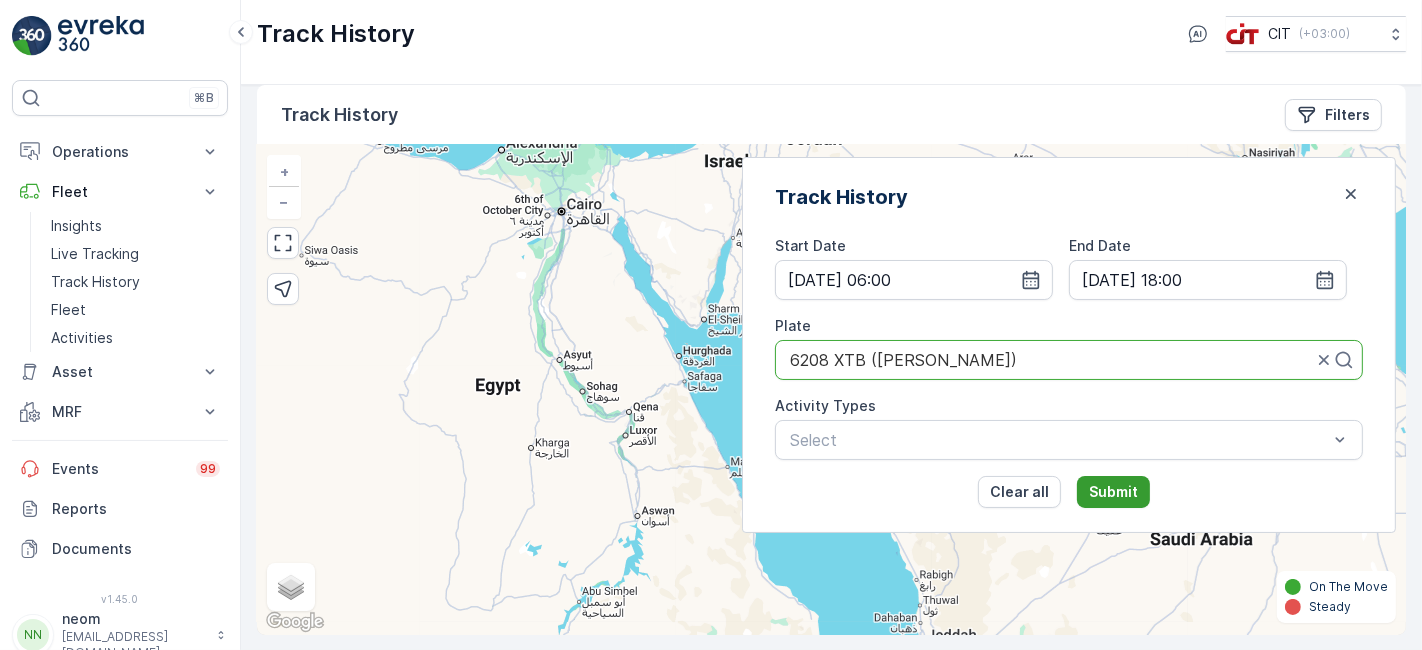 click on "Submit" at bounding box center [1113, 492] 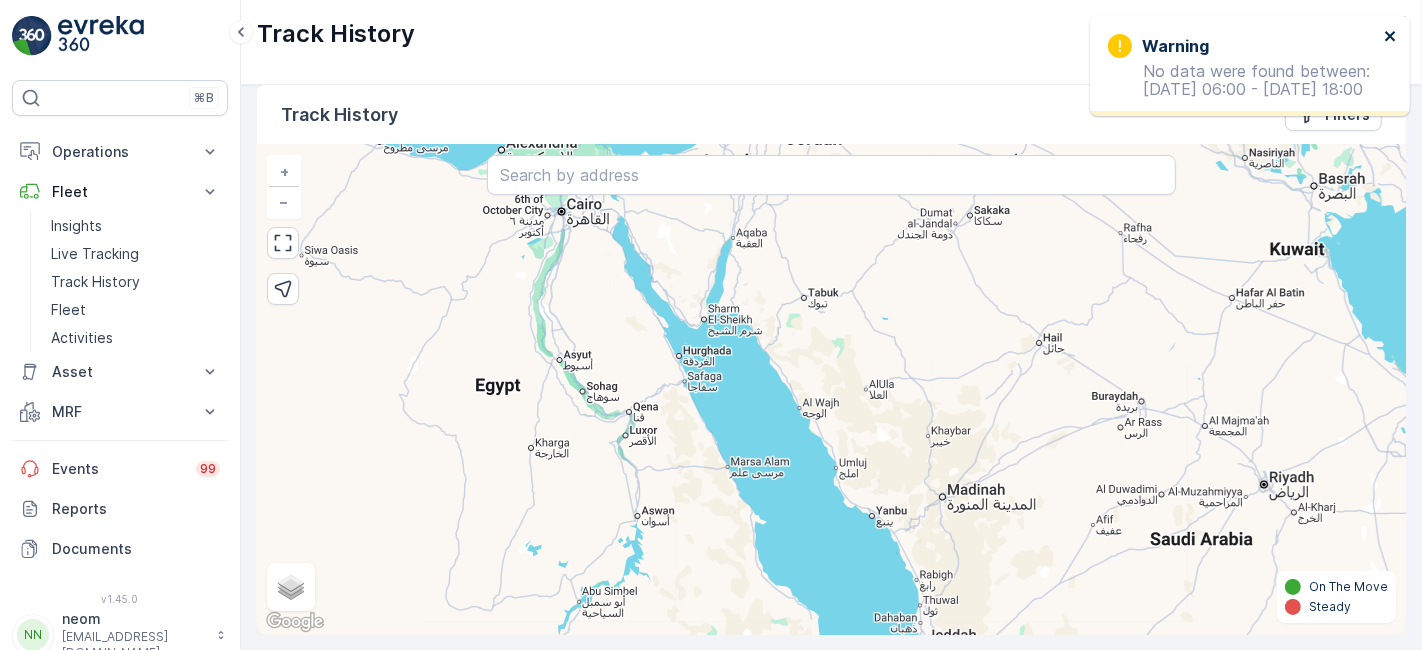click 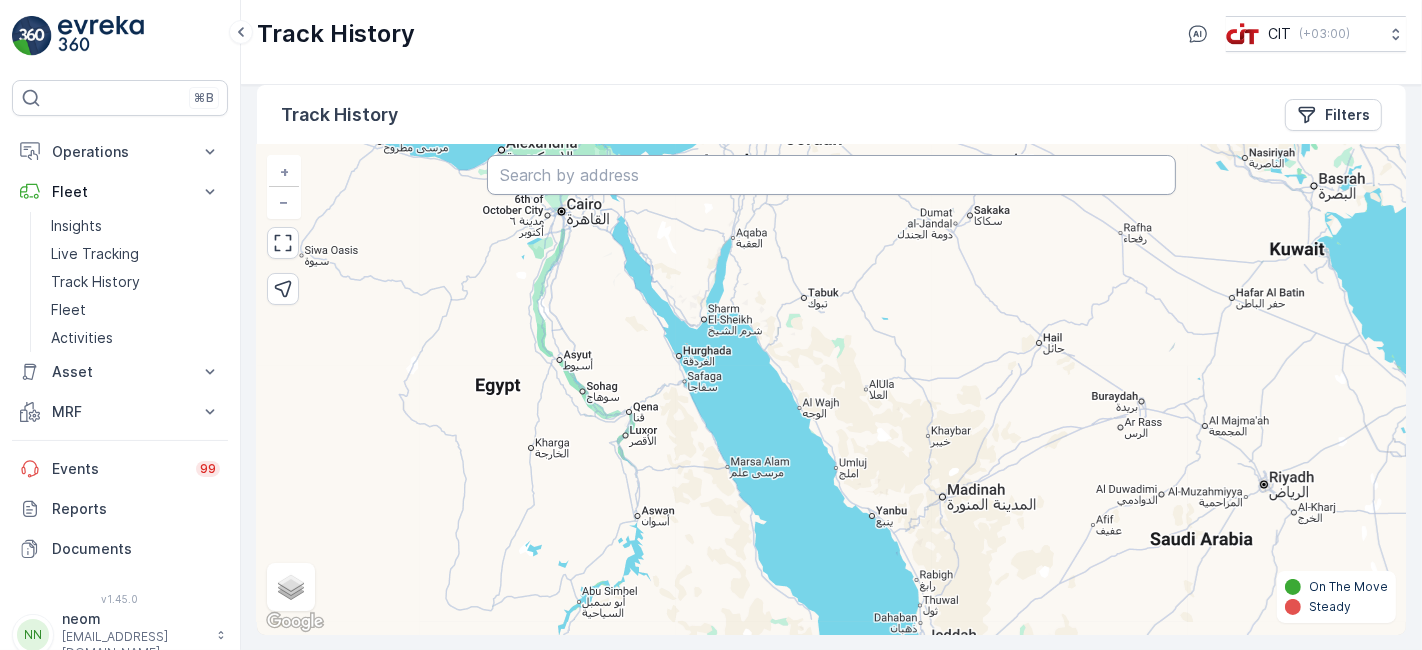 click at bounding box center [831, 175] 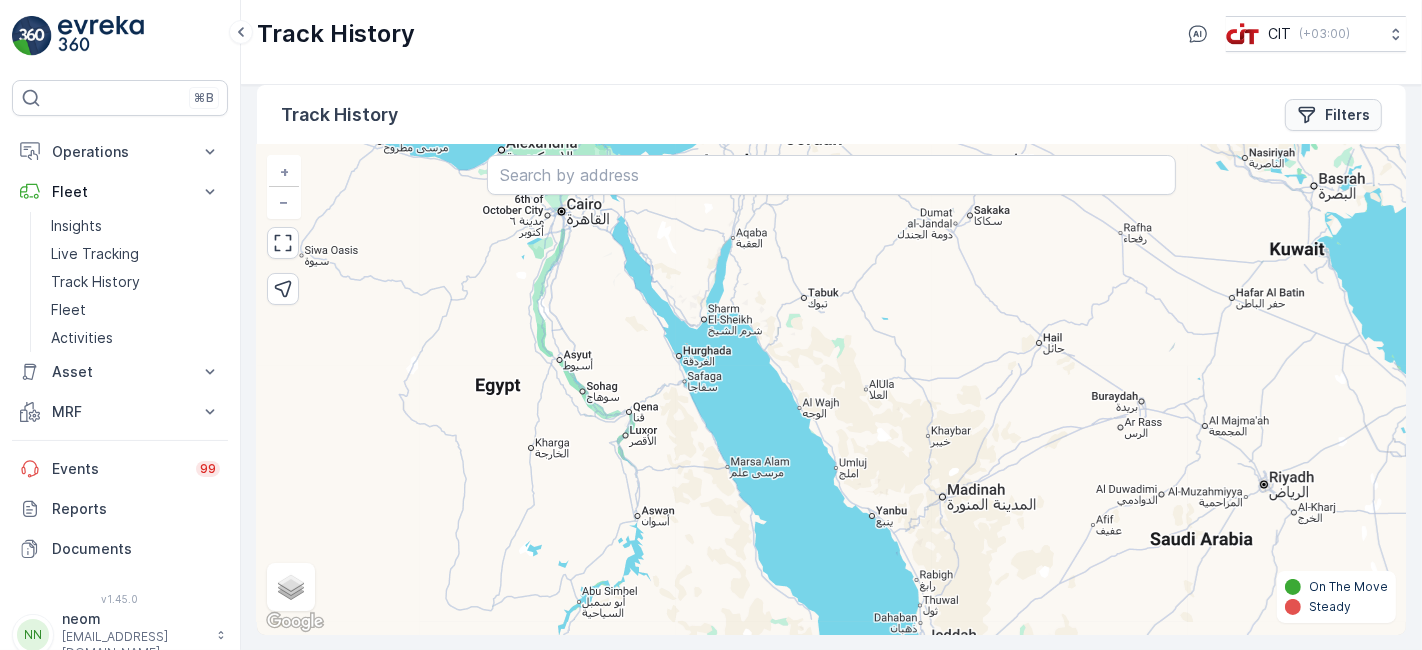 click on "Filters" at bounding box center [1347, 115] 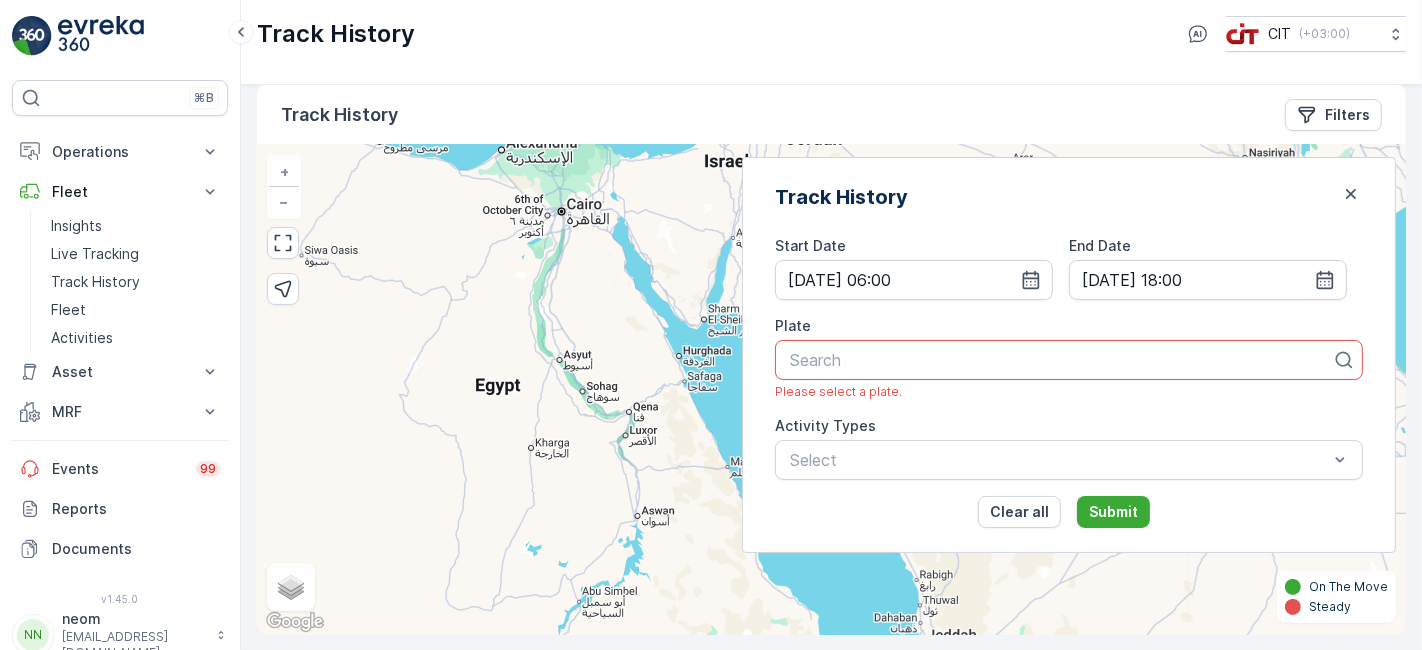 drag, startPoint x: 1320, startPoint y: 358, endPoint x: 1114, endPoint y: 361, distance: 206.02185 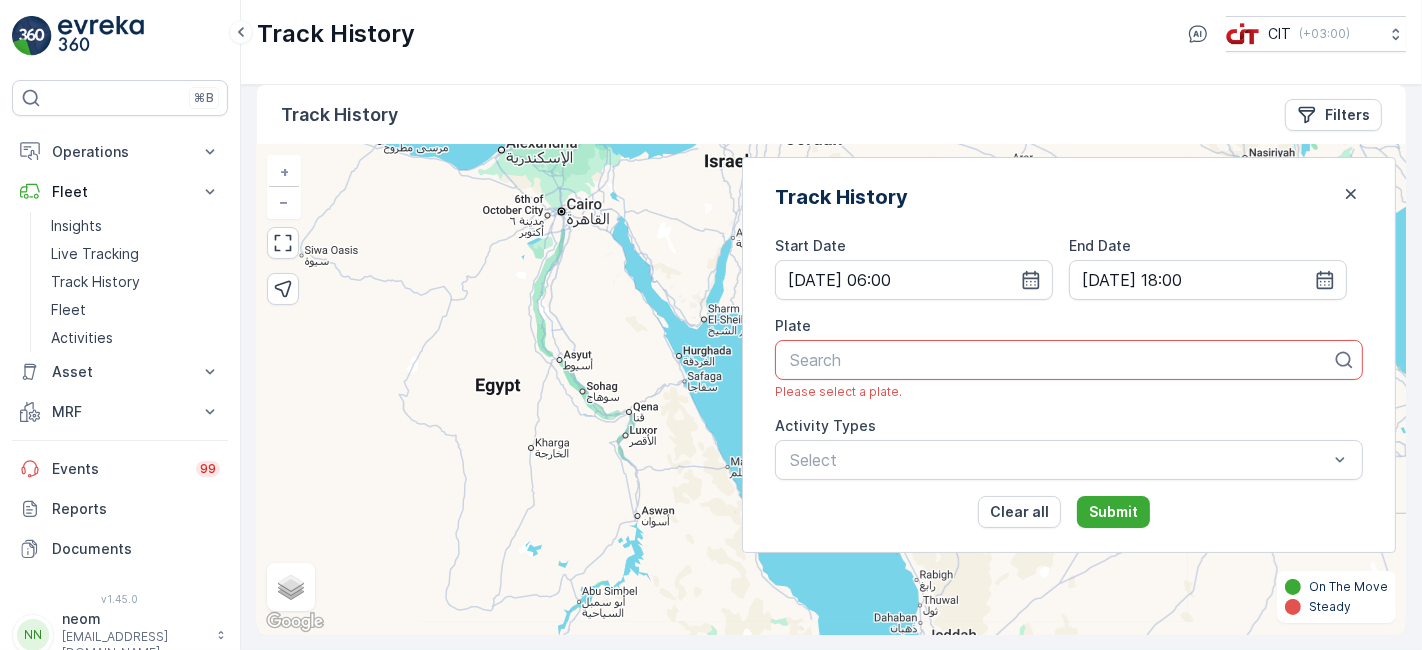 click at bounding box center [1061, 360] 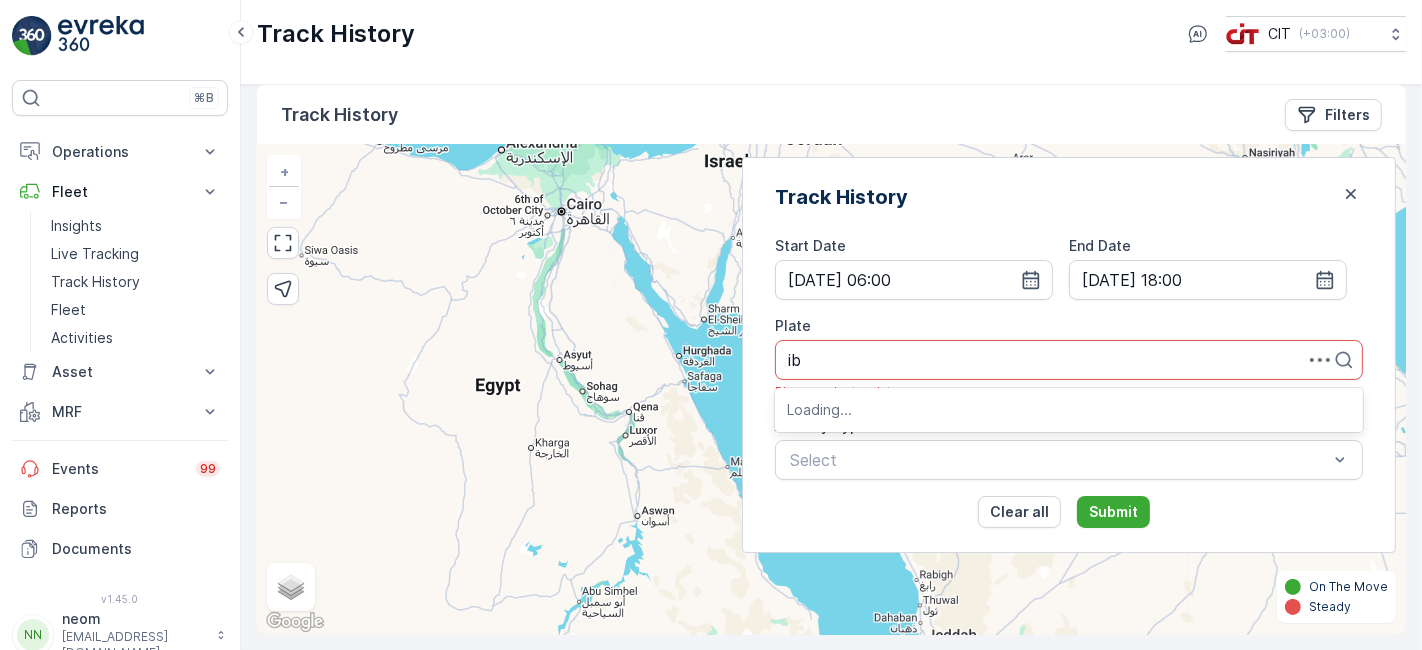 type on "ibr" 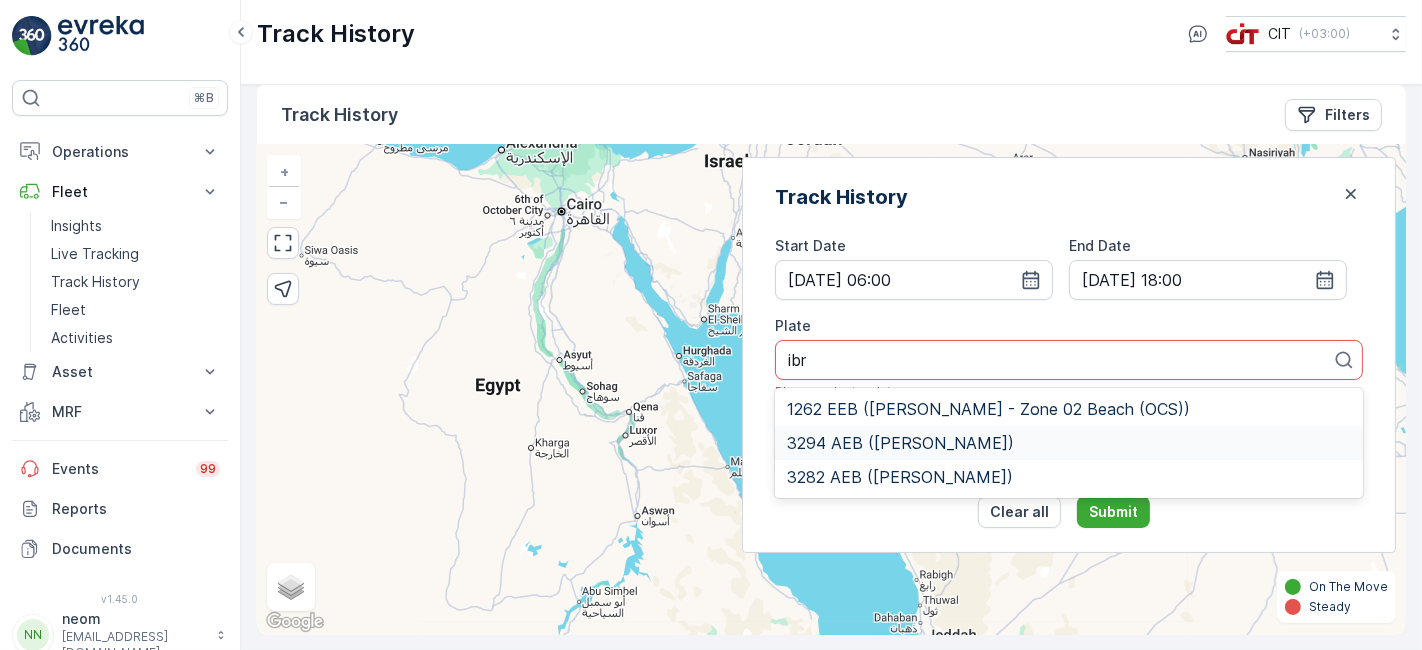 click on "3294 AEB ([PERSON_NAME])" at bounding box center [1069, 443] 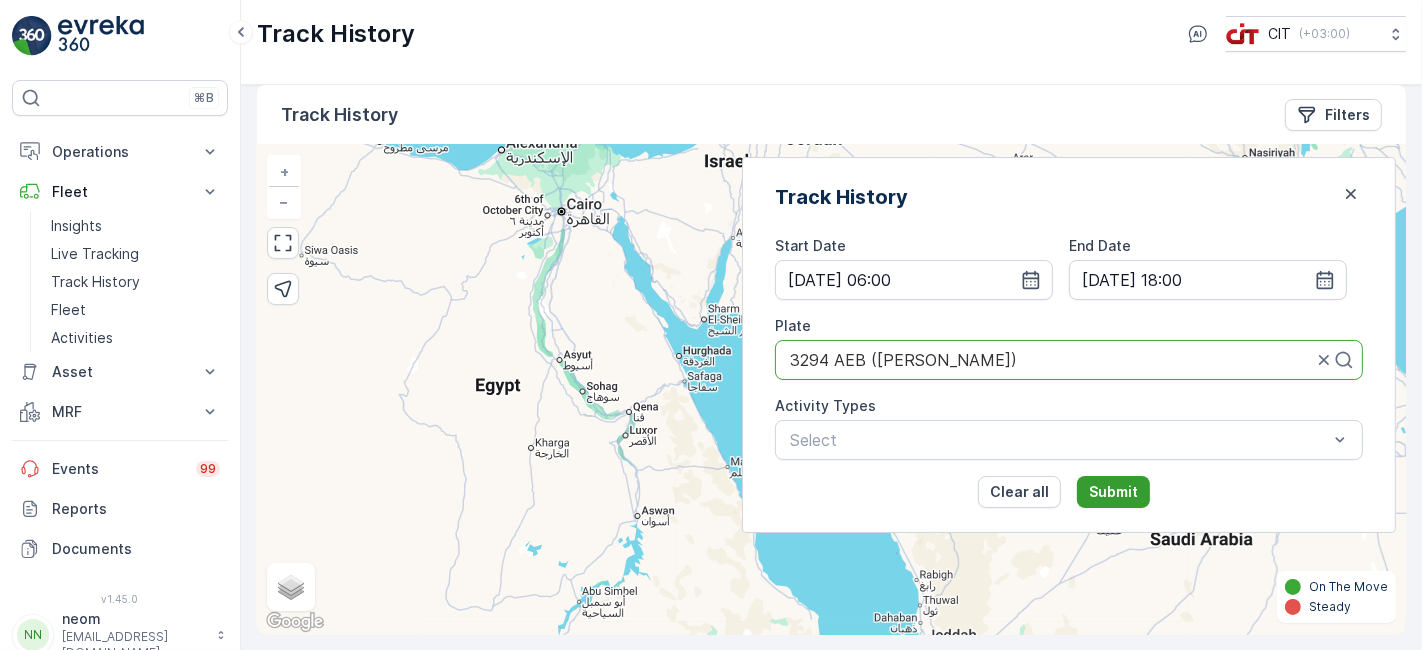 click on "Submit" at bounding box center (1113, 492) 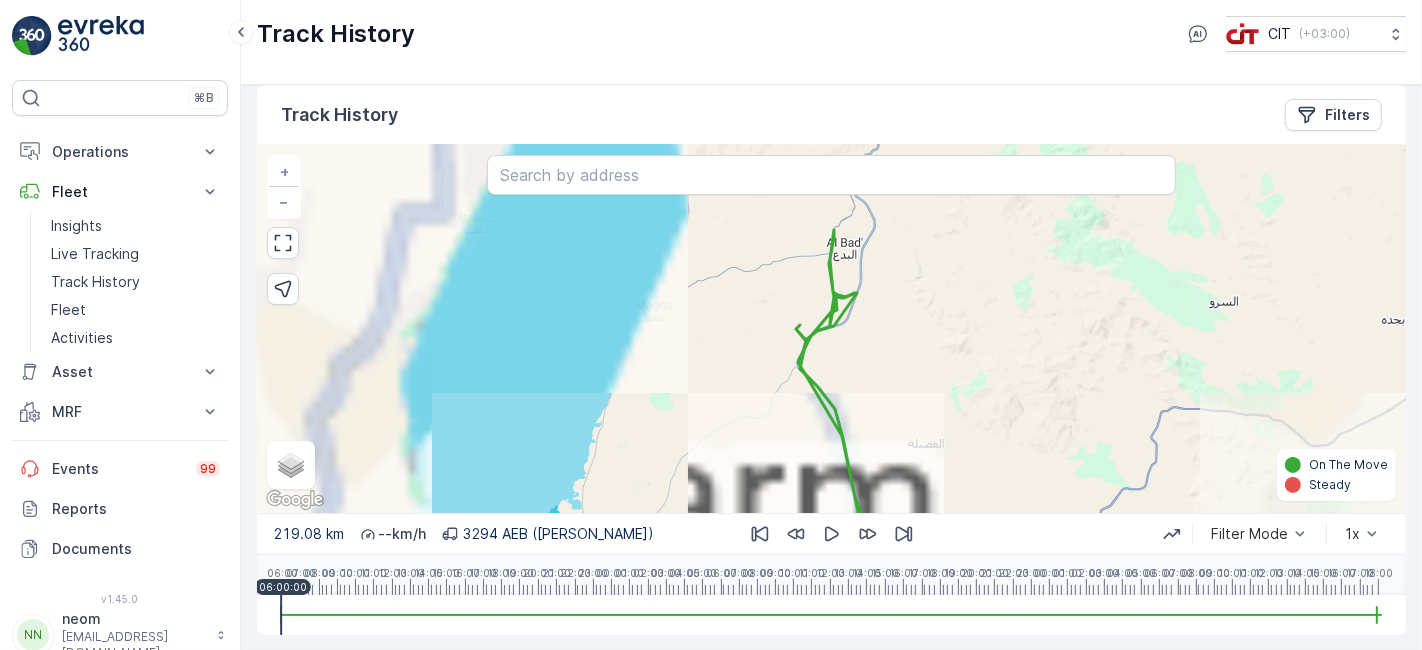 drag, startPoint x: 898, startPoint y: 377, endPoint x: 975, endPoint y: 485, distance: 132.63861 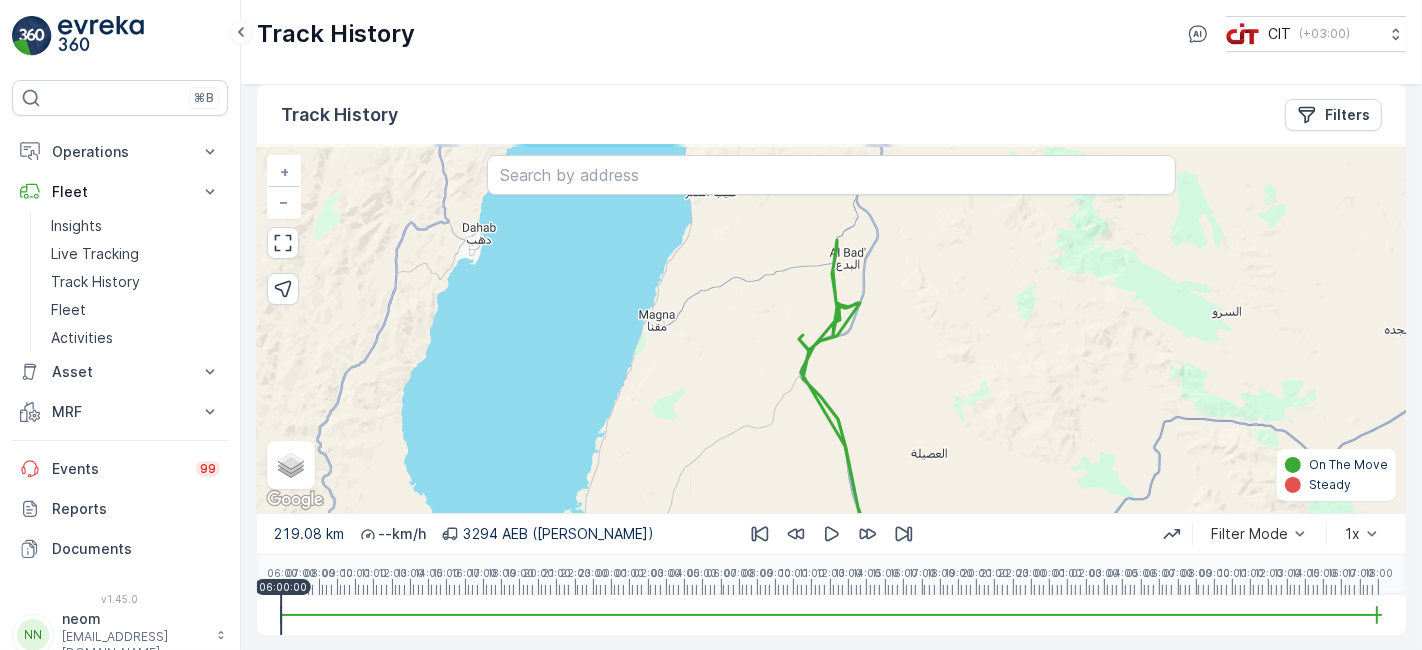 drag, startPoint x: 902, startPoint y: 332, endPoint x: 898, endPoint y: 356, distance: 24.33105 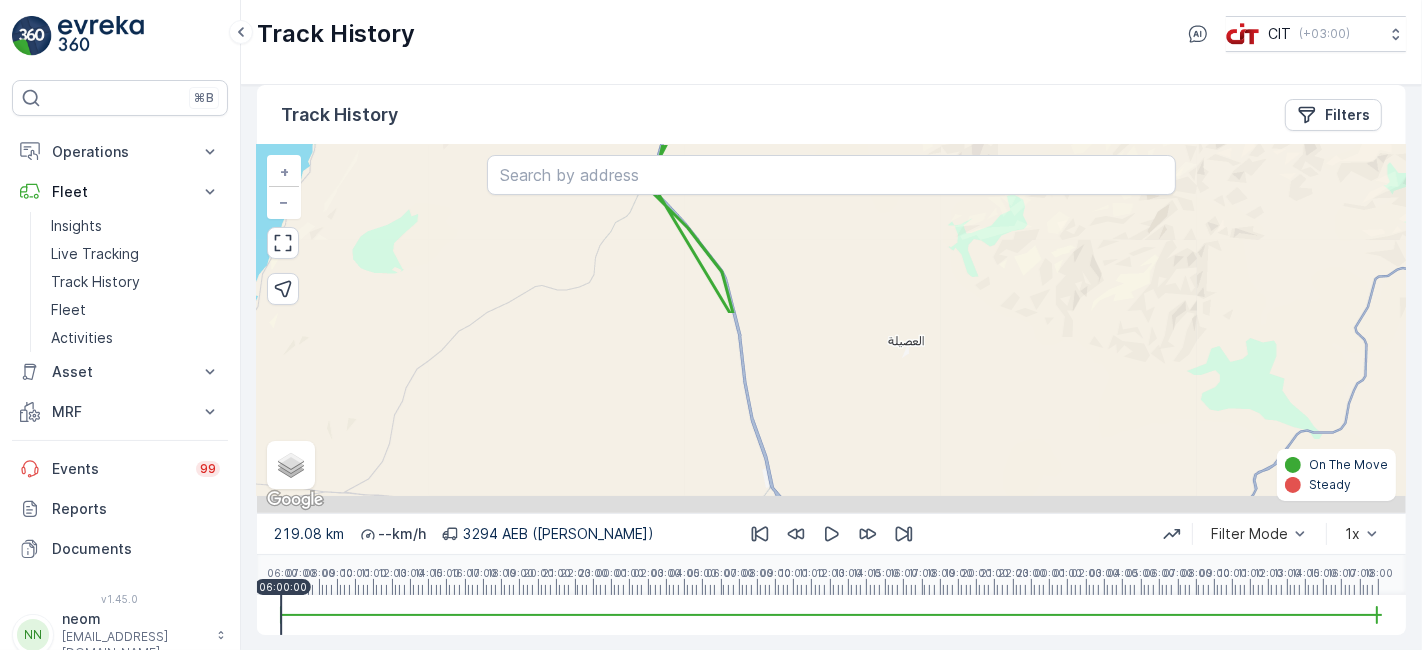 drag, startPoint x: 1099, startPoint y: 387, endPoint x: 1019, endPoint y: 149, distance: 251.08565 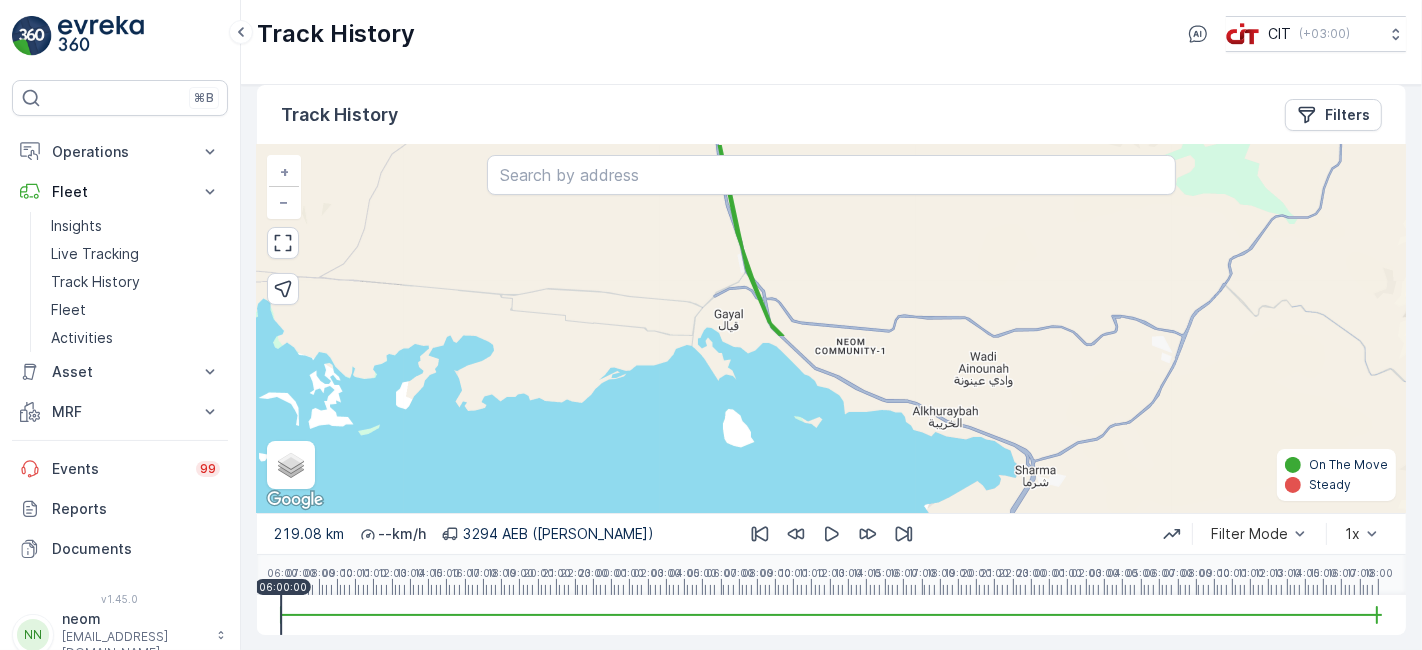 drag, startPoint x: 908, startPoint y: 441, endPoint x: 882, endPoint y: 230, distance: 212.59586 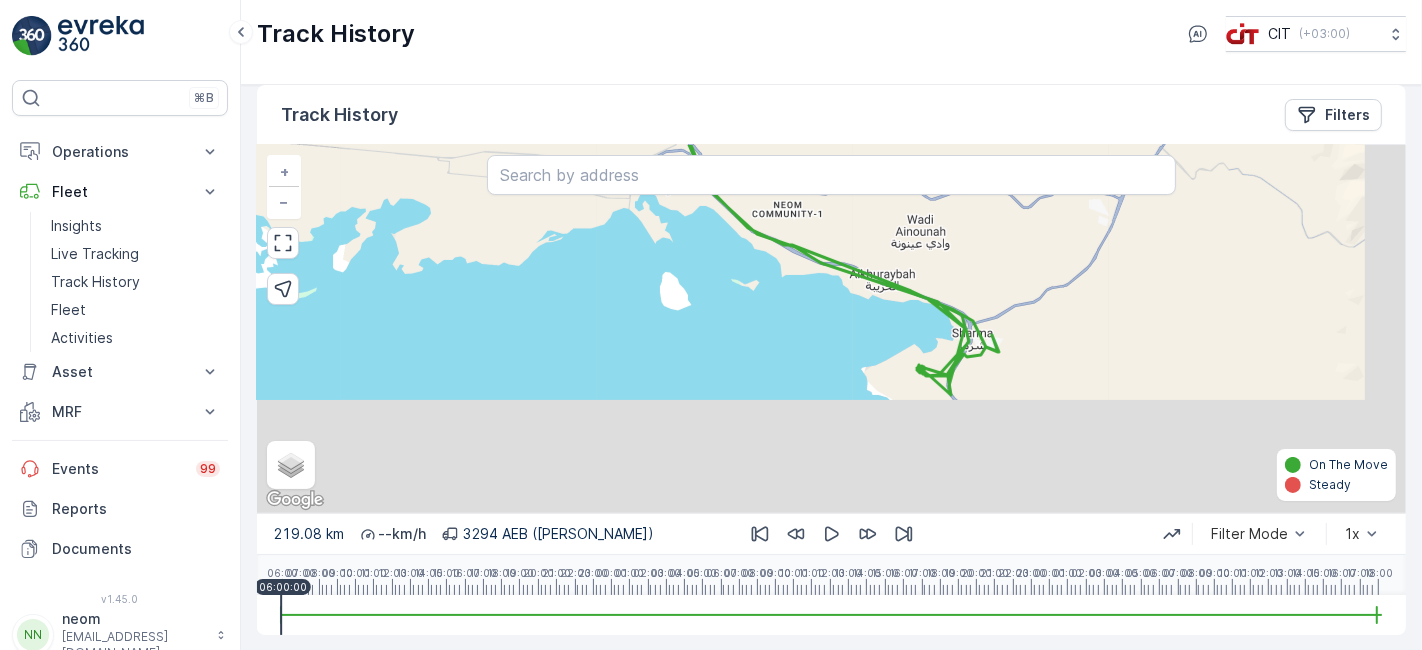 drag, startPoint x: 952, startPoint y: 439, endPoint x: 889, endPoint y: 304, distance: 148.9765 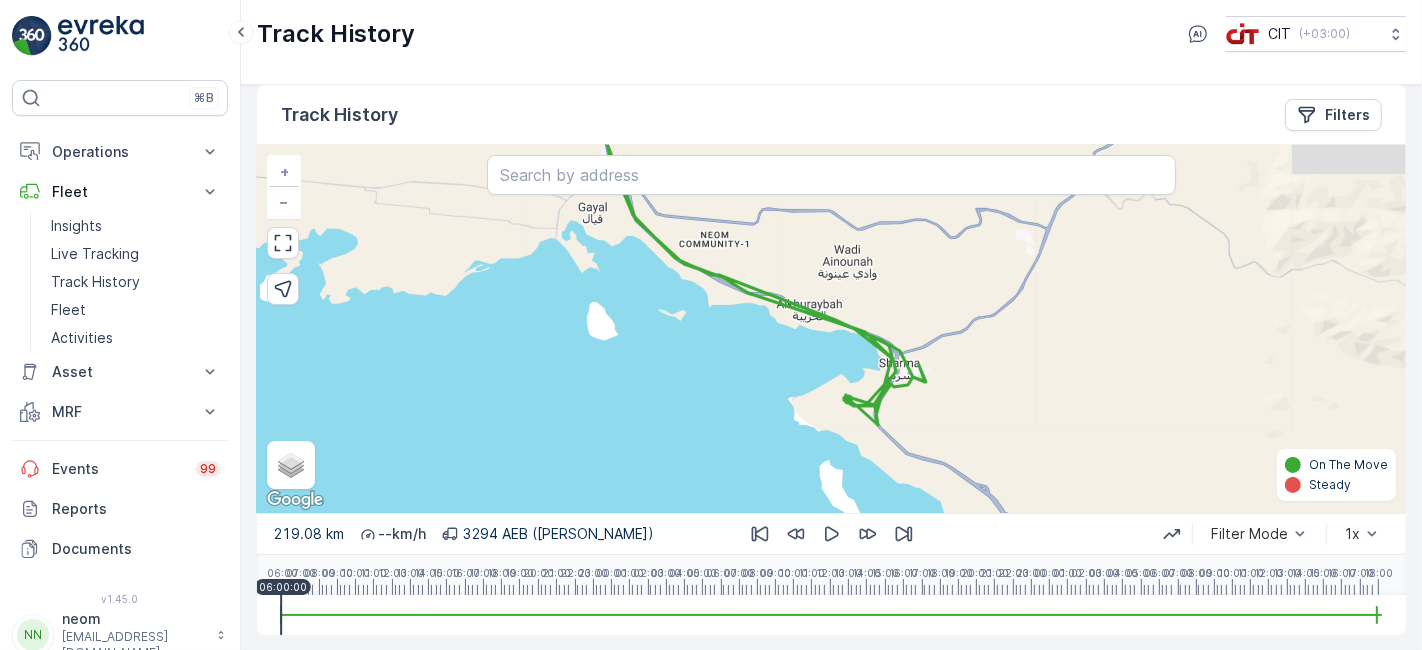 drag, startPoint x: 1032, startPoint y: 380, endPoint x: 857, endPoint y: 385, distance: 175.07141 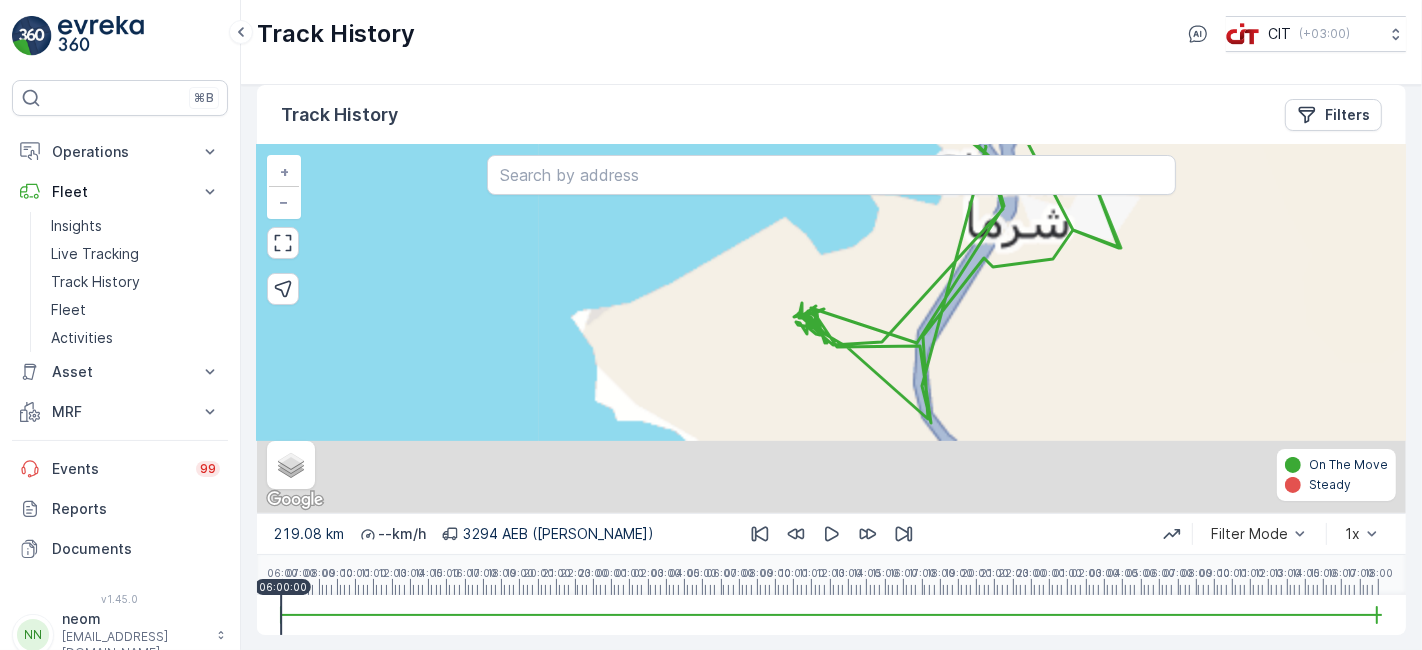 drag, startPoint x: 908, startPoint y: 507, endPoint x: 961, endPoint y: 392, distance: 126.625435 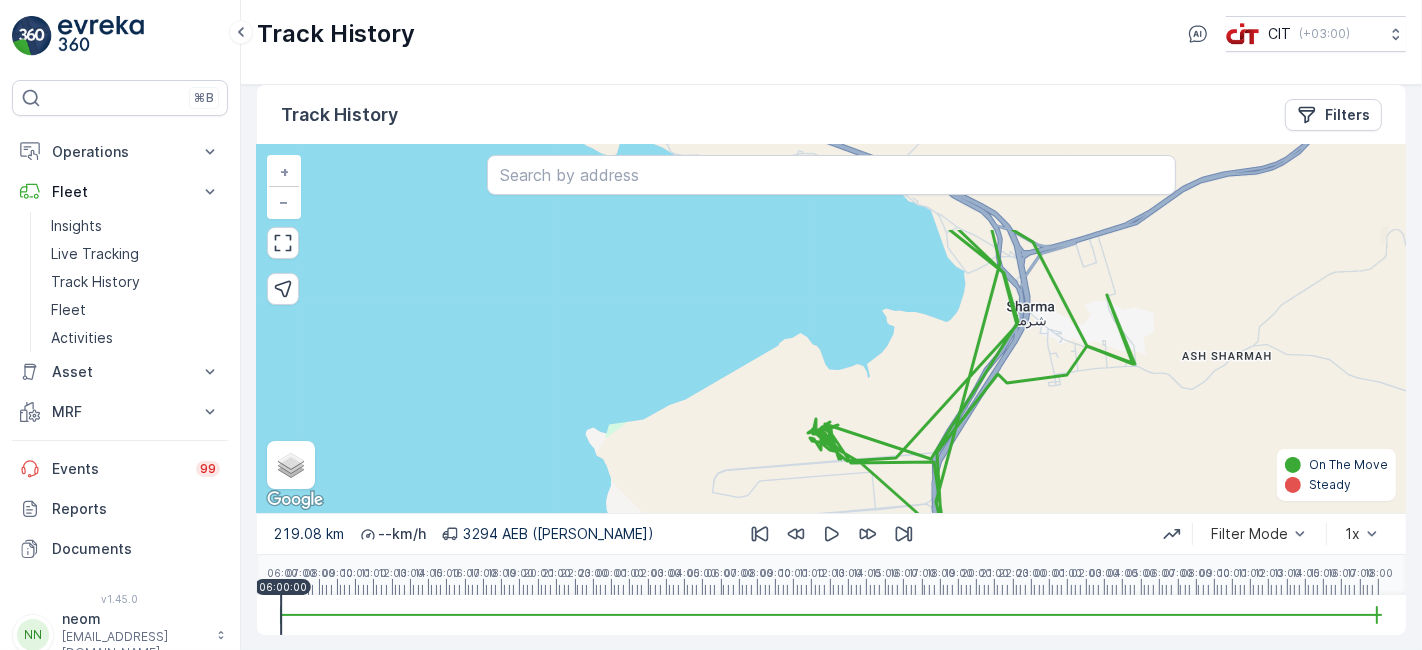 drag, startPoint x: 1155, startPoint y: 303, endPoint x: 1160, endPoint y: 398, distance: 95.131485 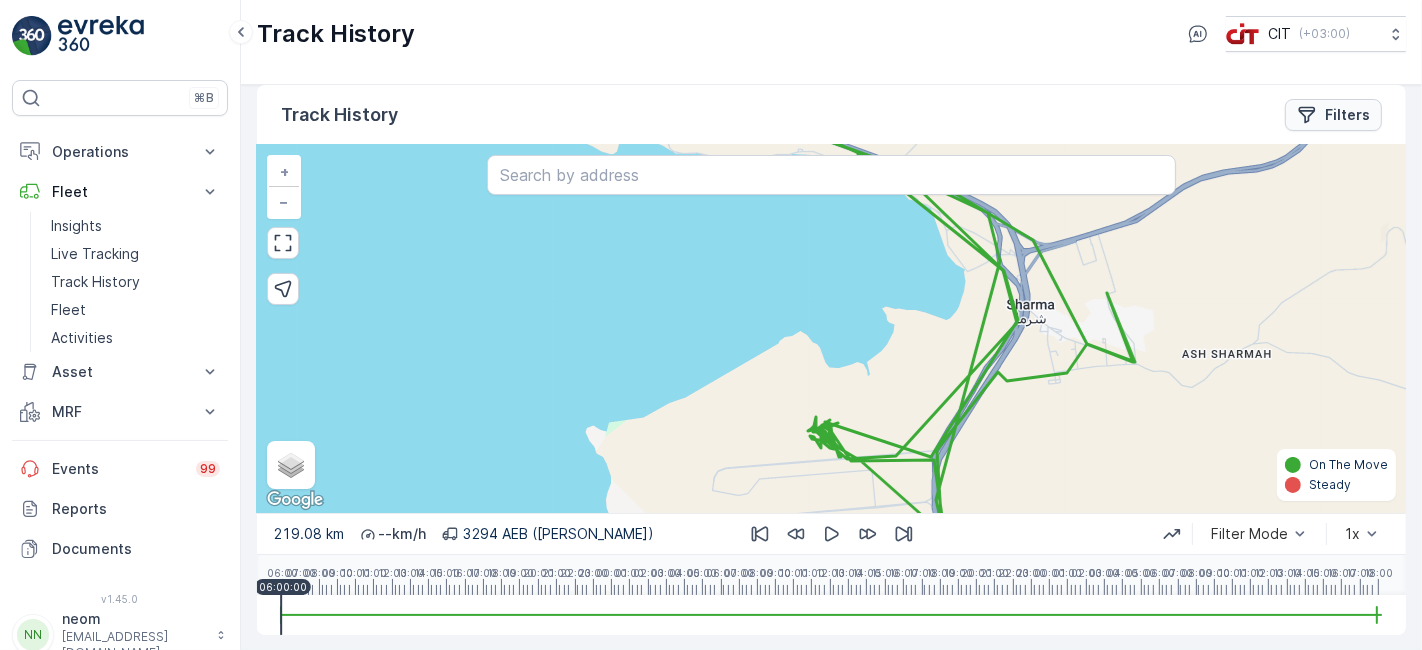 click on "Filters" at bounding box center (1333, 115) 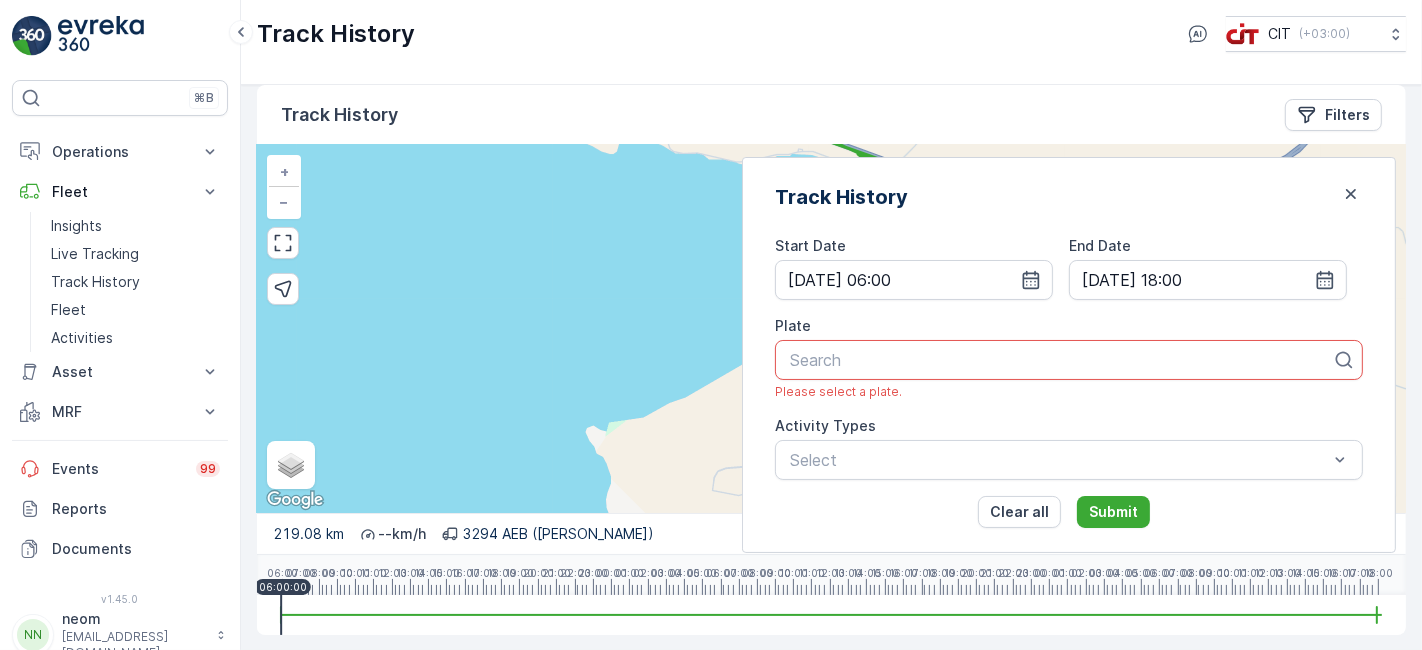 click at bounding box center (1061, 360) 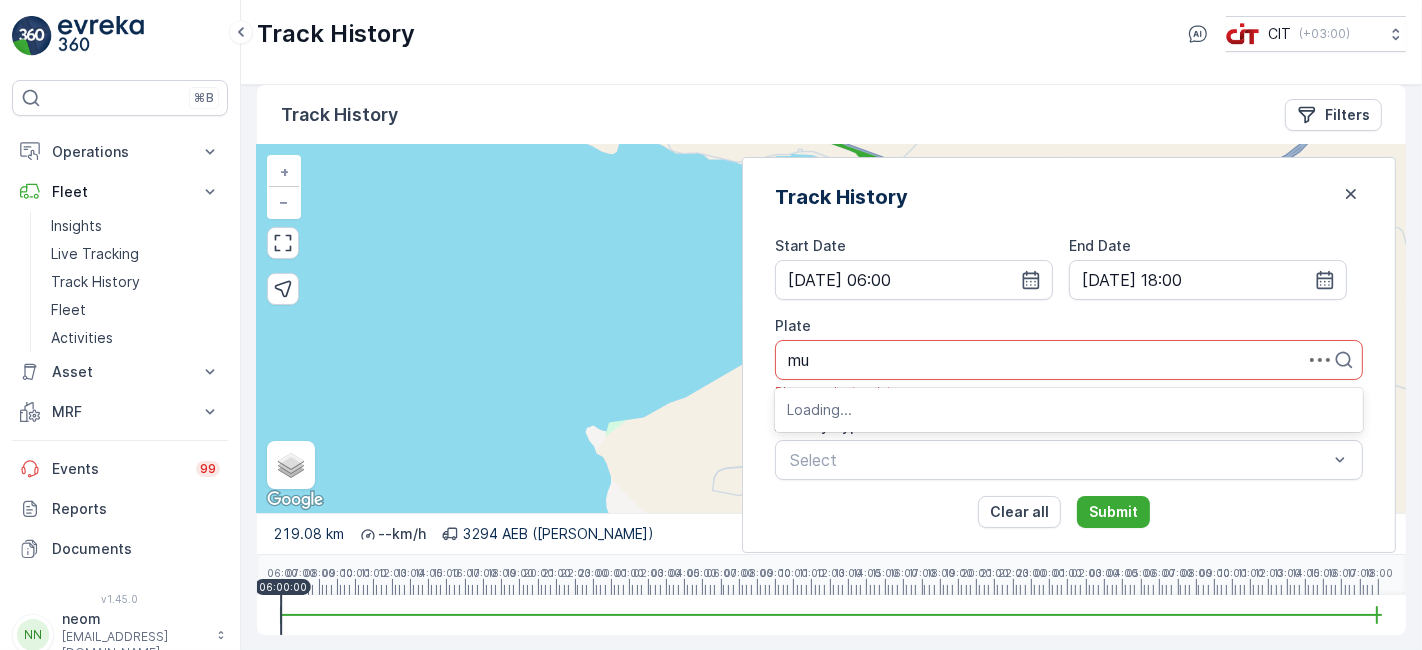 type on "mud" 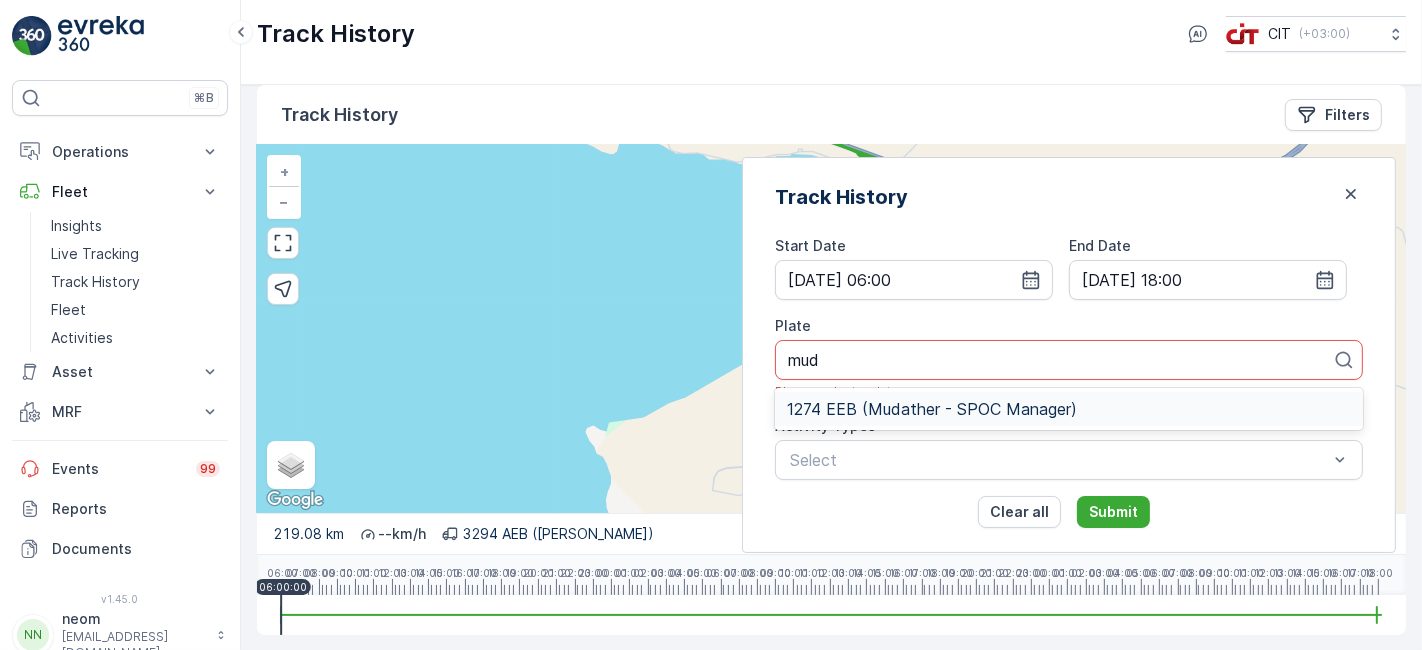 click on "1274 EEB (Mudather - SPOC Manager)" at bounding box center (932, 409) 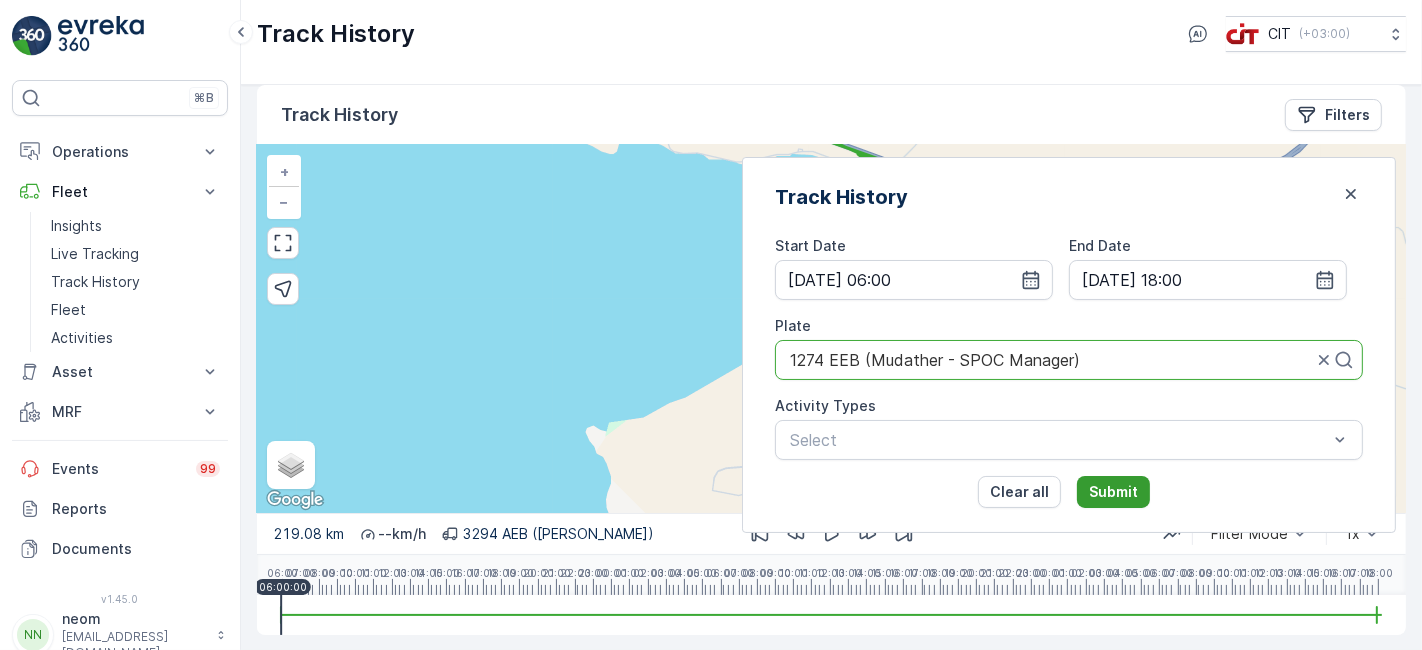 click on "Submit" at bounding box center (1113, 492) 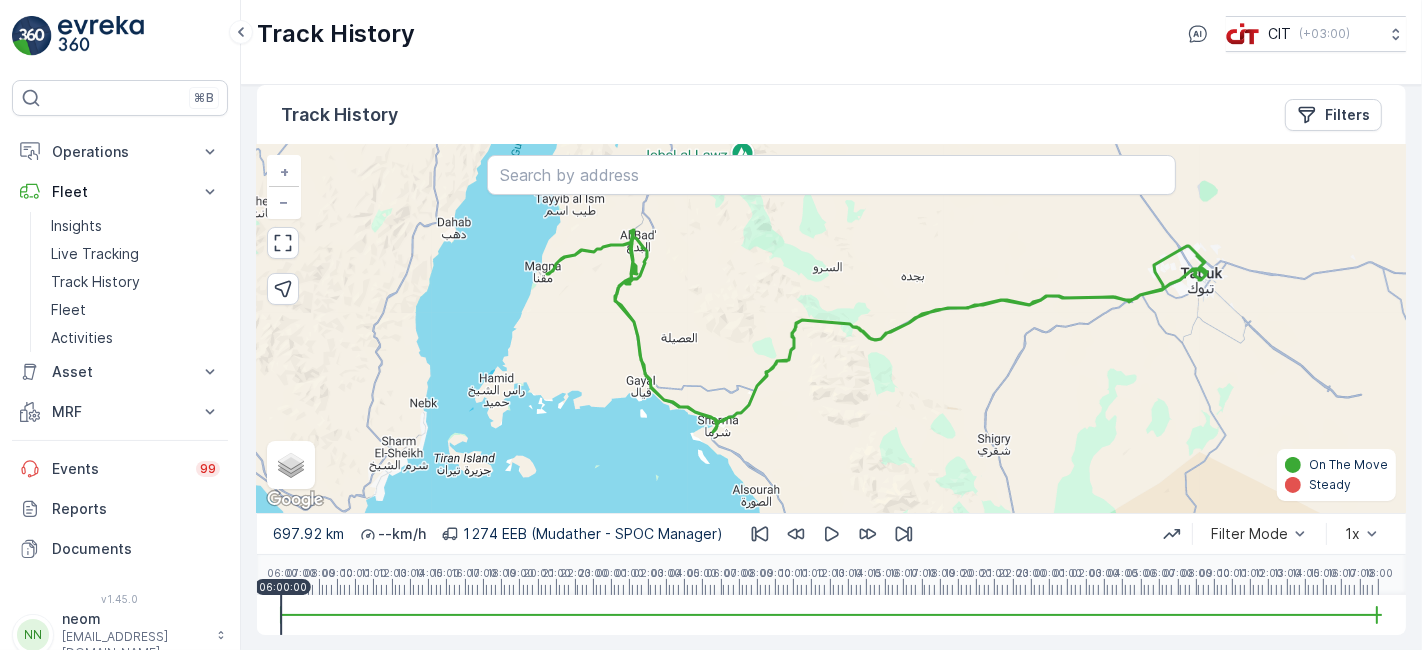 drag, startPoint x: 875, startPoint y: 366, endPoint x: 923, endPoint y: 367, distance: 48.010414 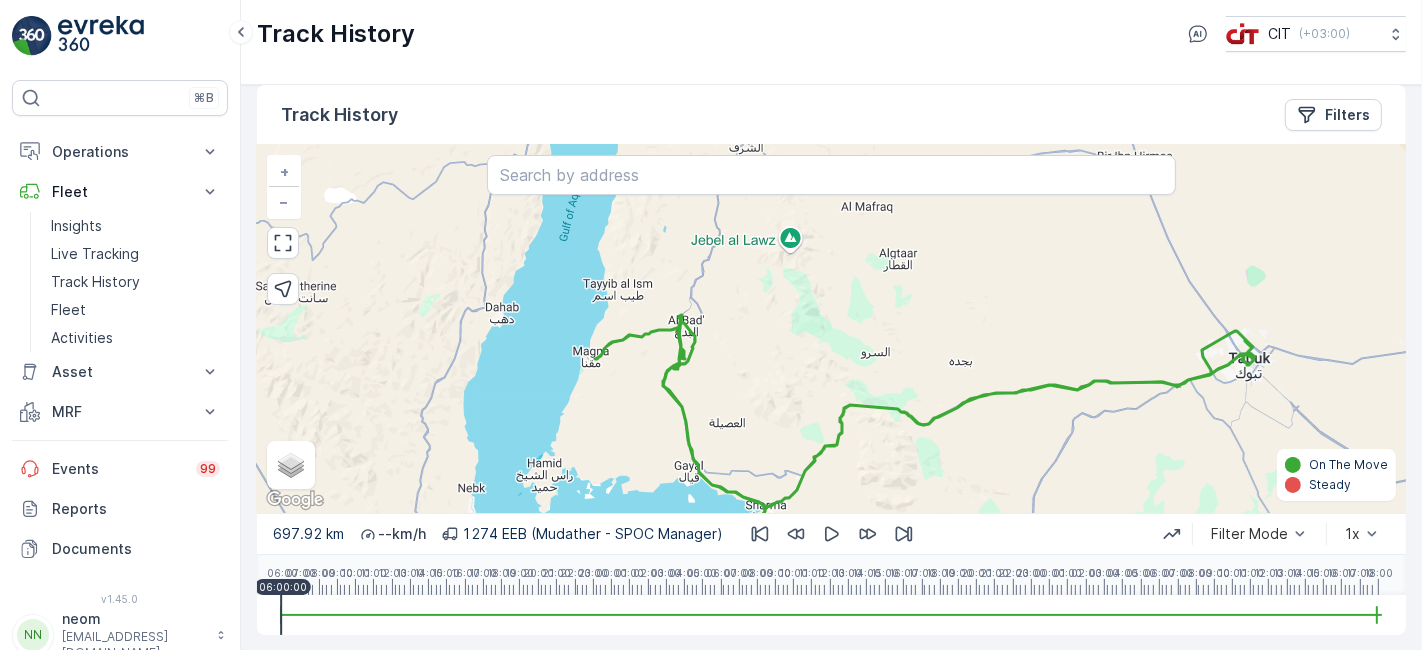 drag, startPoint x: 771, startPoint y: 297, endPoint x: 837, endPoint y: 400, distance: 122.33152 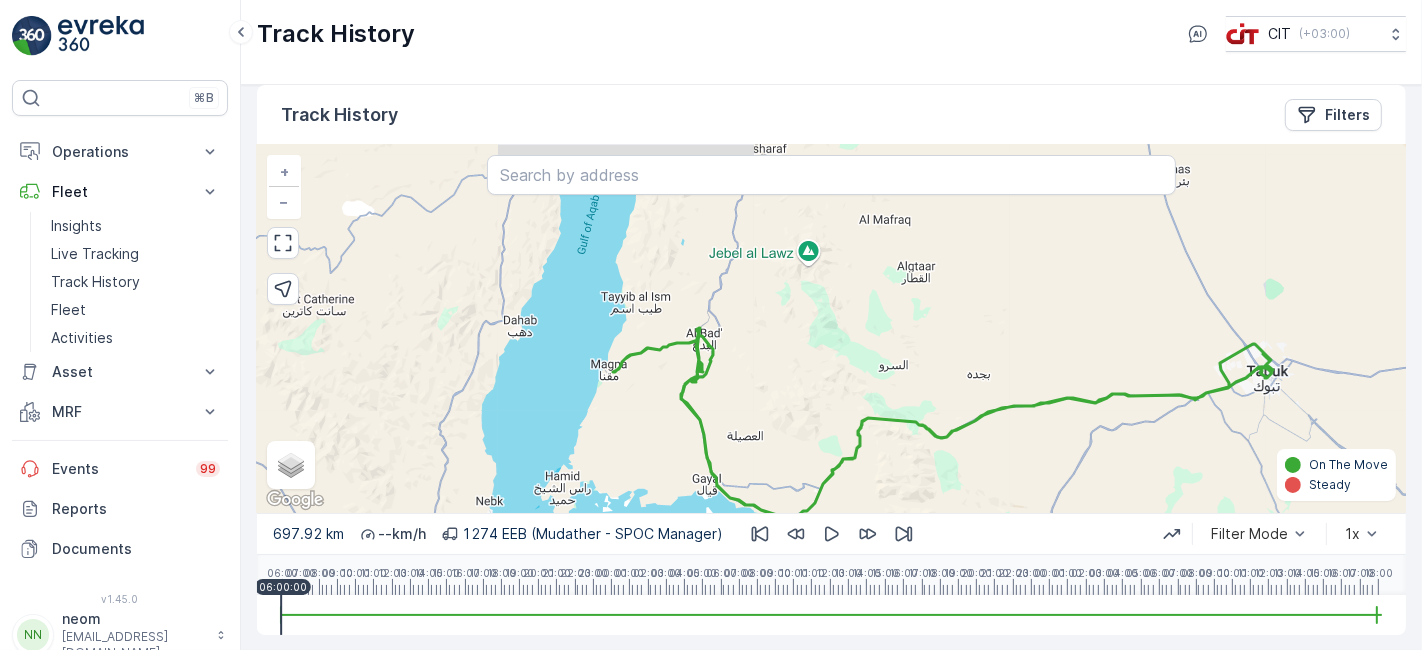 drag, startPoint x: 653, startPoint y: 396, endPoint x: 639, endPoint y: 344, distance: 53.851646 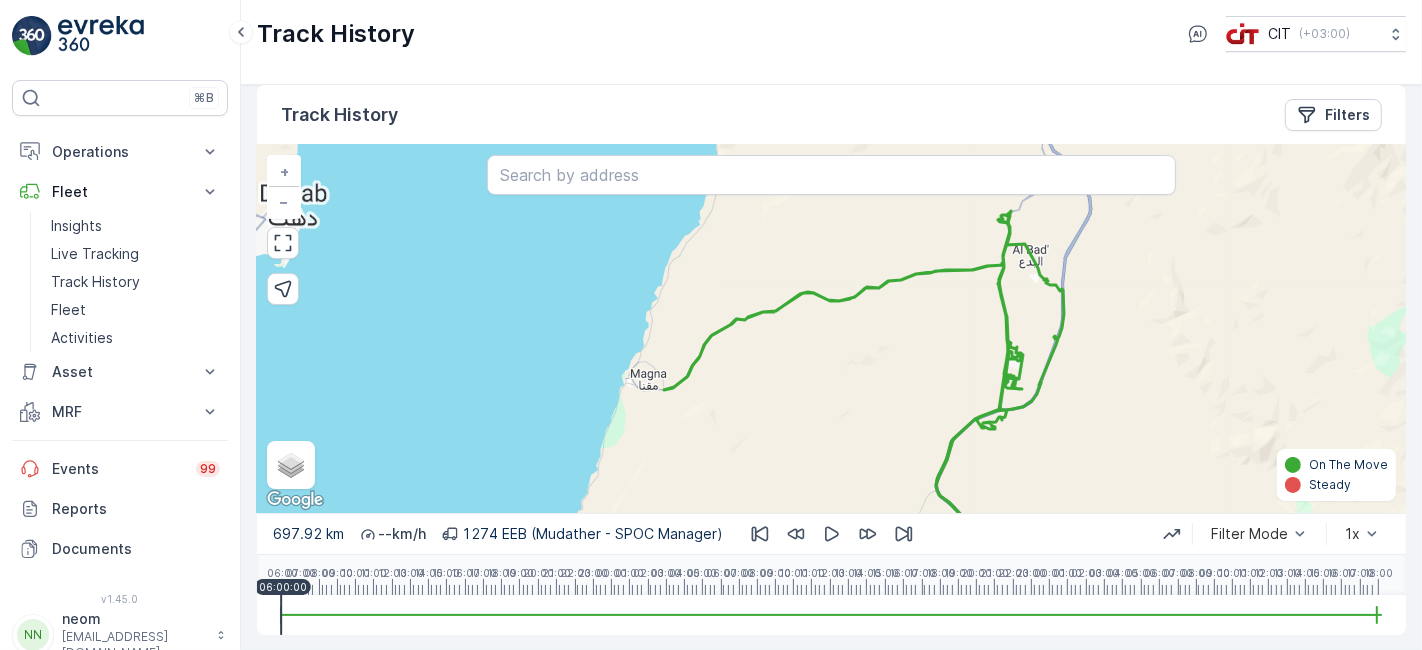 drag, startPoint x: 611, startPoint y: 338, endPoint x: 707, endPoint y: 430, distance: 132.96616 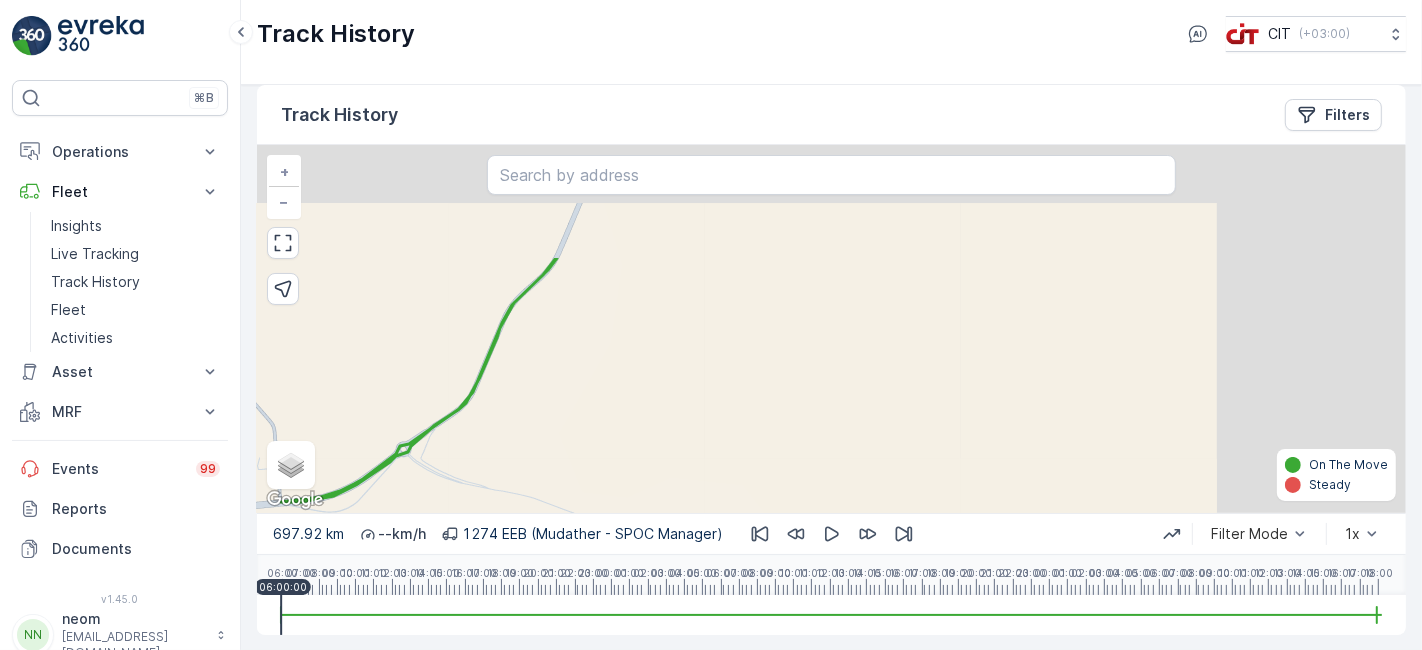 drag, startPoint x: 677, startPoint y: 365, endPoint x: 288, endPoint y: 535, distance: 424.52444 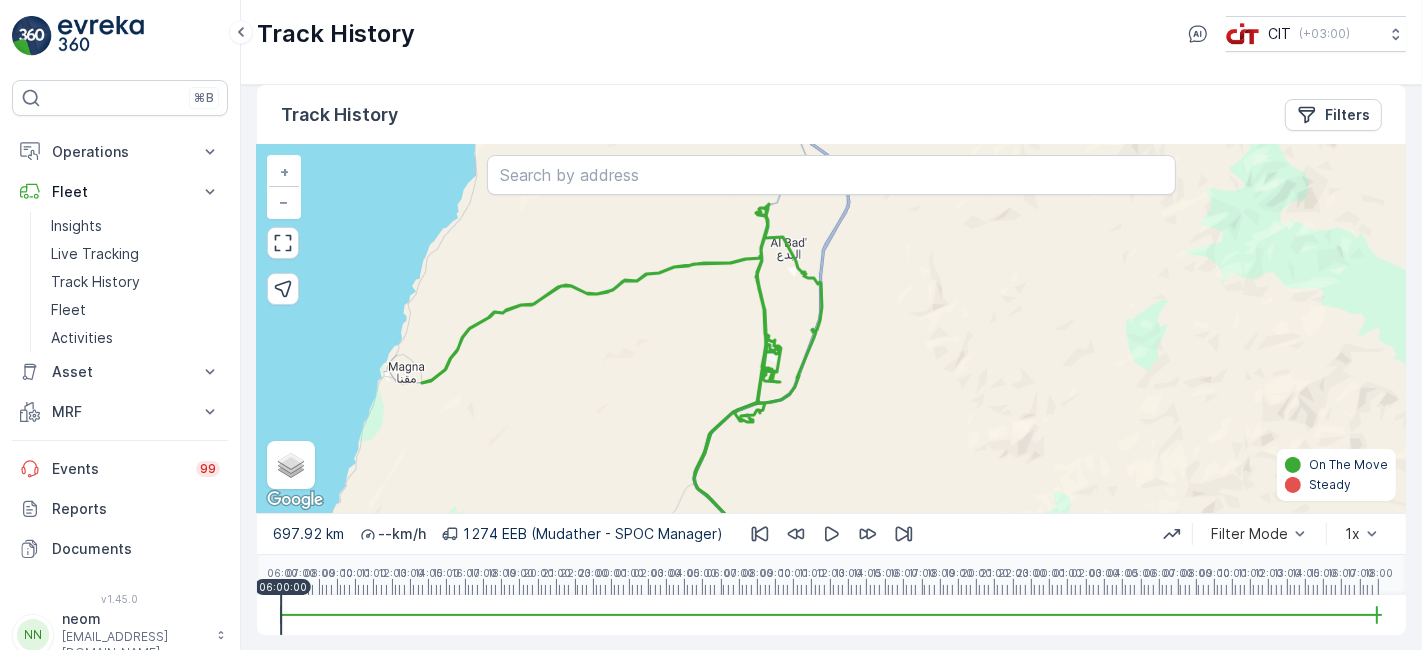 drag, startPoint x: 716, startPoint y: 327, endPoint x: 601, endPoint y: 361, distance: 119.92081 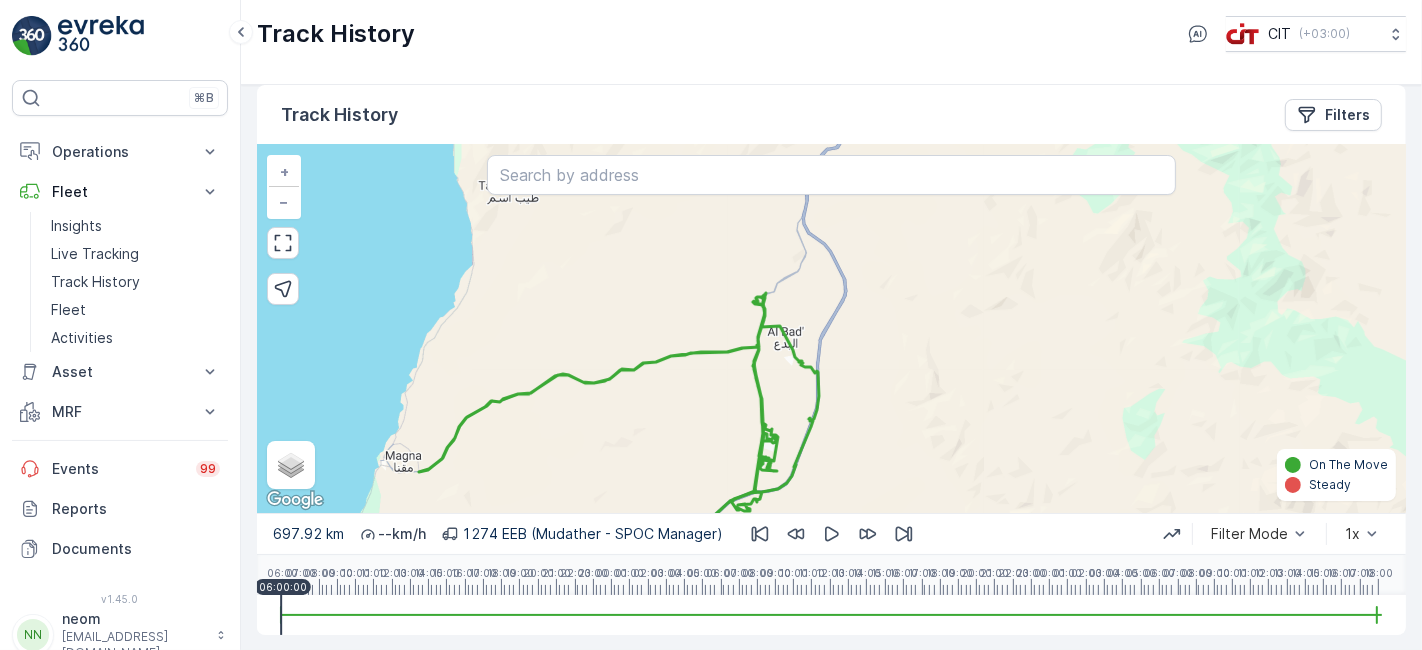 drag, startPoint x: 790, startPoint y: 286, endPoint x: 781, endPoint y: 378, distance: 92.43917 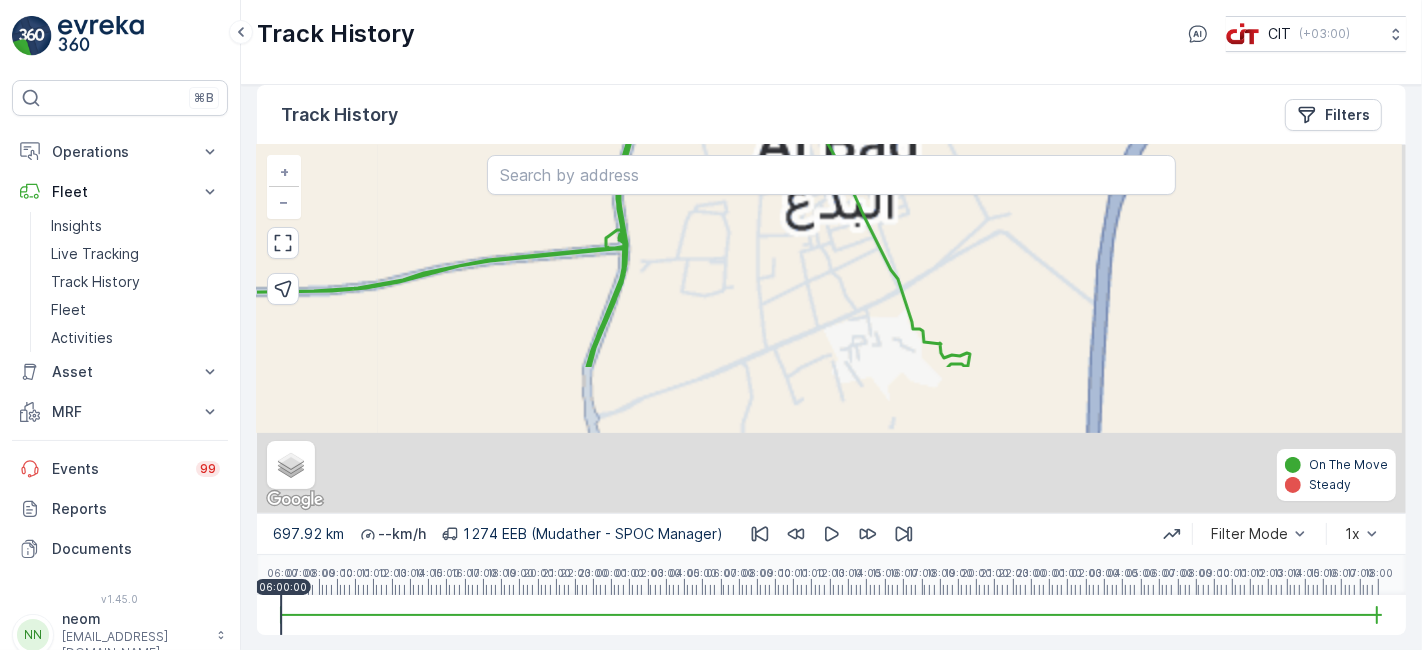 drag, startPoint x: 811, startPoint y: 425, endPoint x: 749, endPoint y: 215, distance: 218.96118 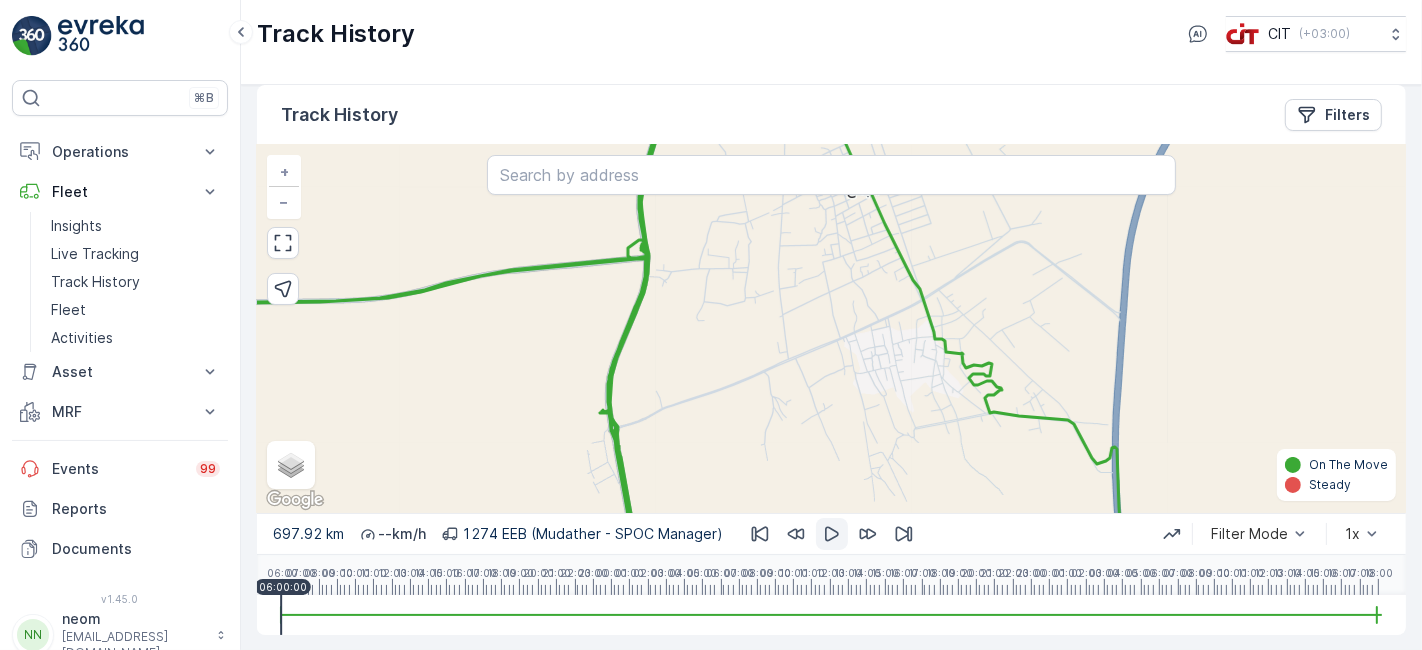 drag, startPoint x: 765, startPoint y: 491, endPoint x: 820, endPoint y: 548, distance: 79.20859 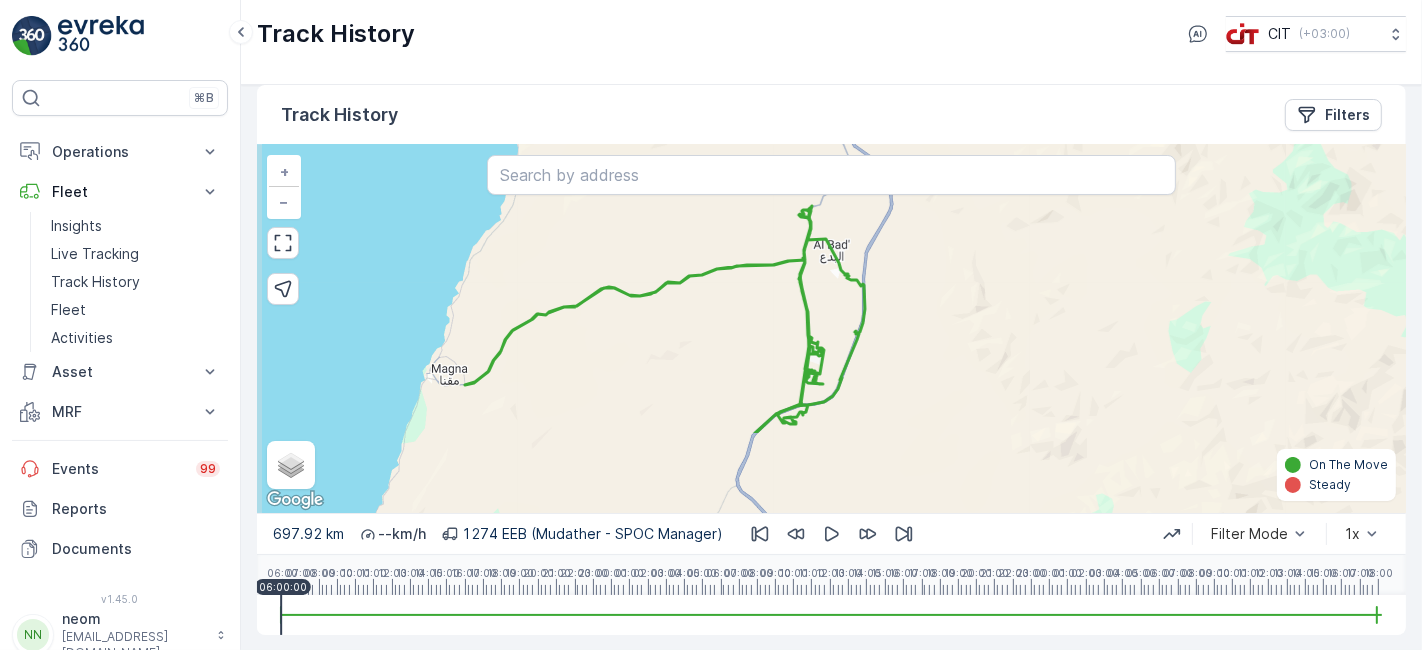 drag, startPoint x: 799, startPoint y: 364, endPoint x: 830, endPoint y: 257, distance: 111.40018 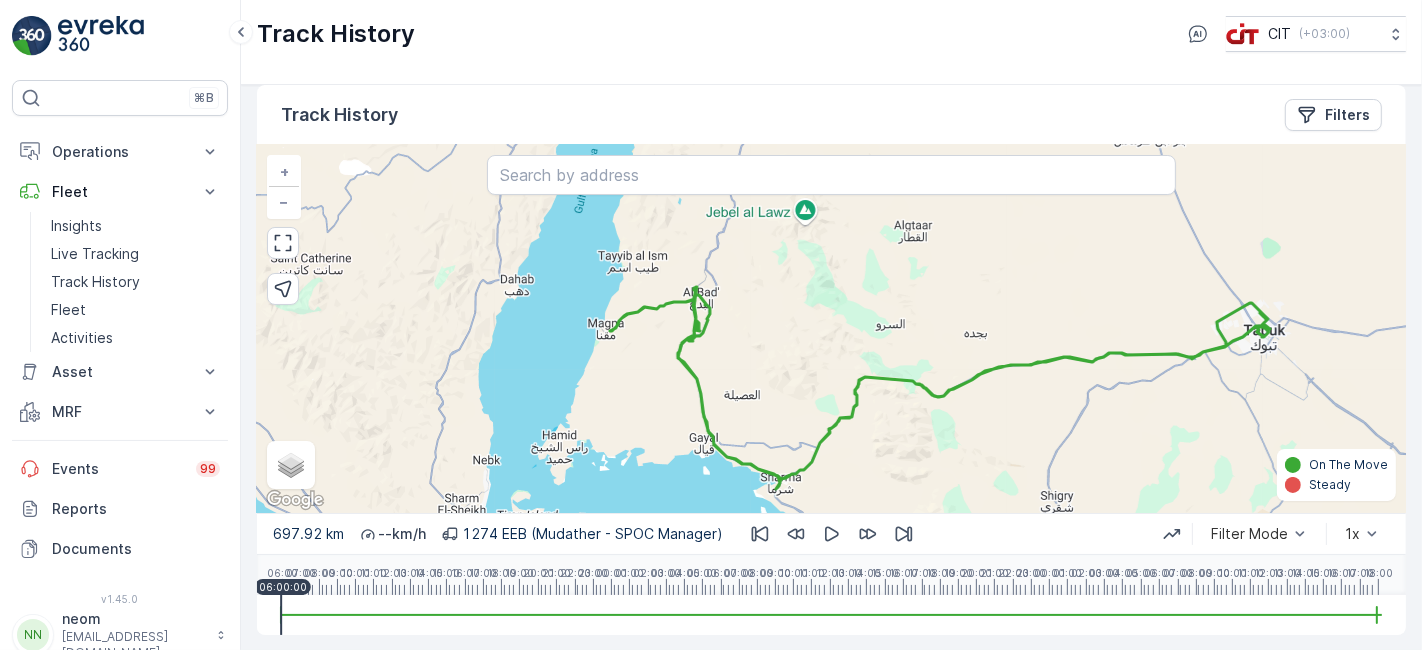 drag, startPoint x: 939, startPoint y: 432, endPoint x: 838, endPoint y: 383, distance: 112.25863 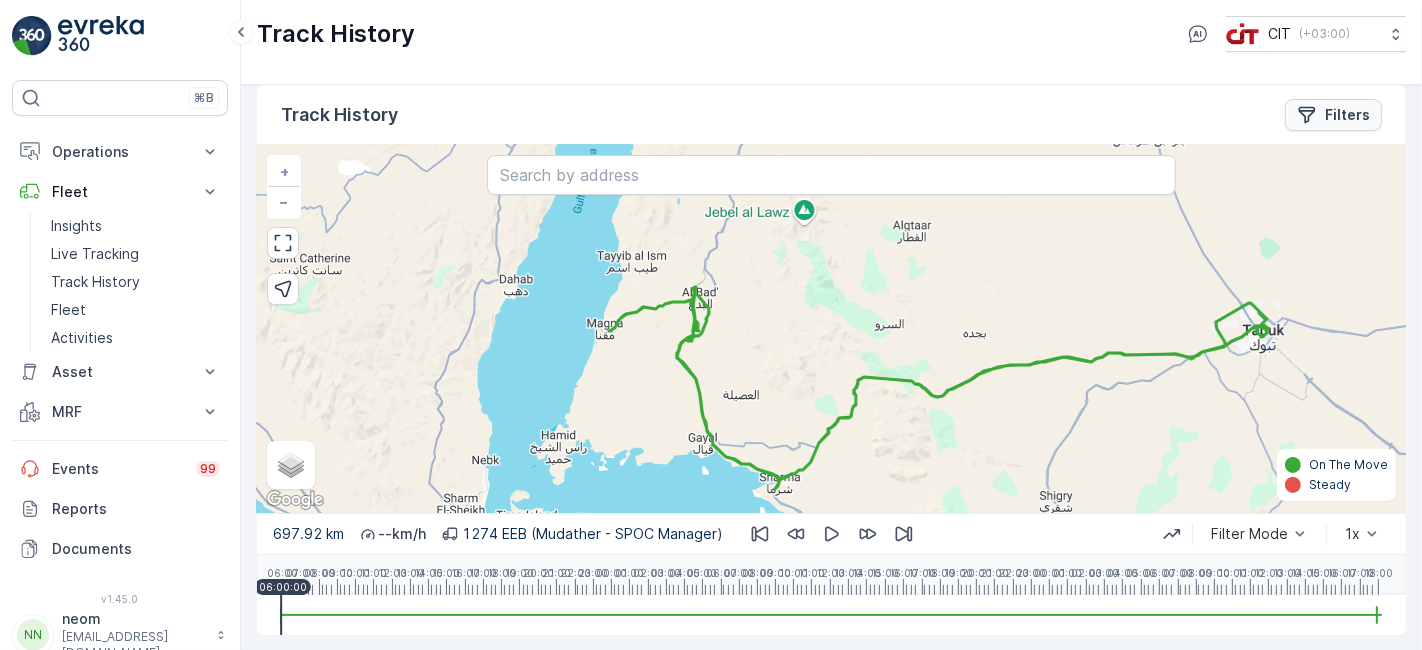 click 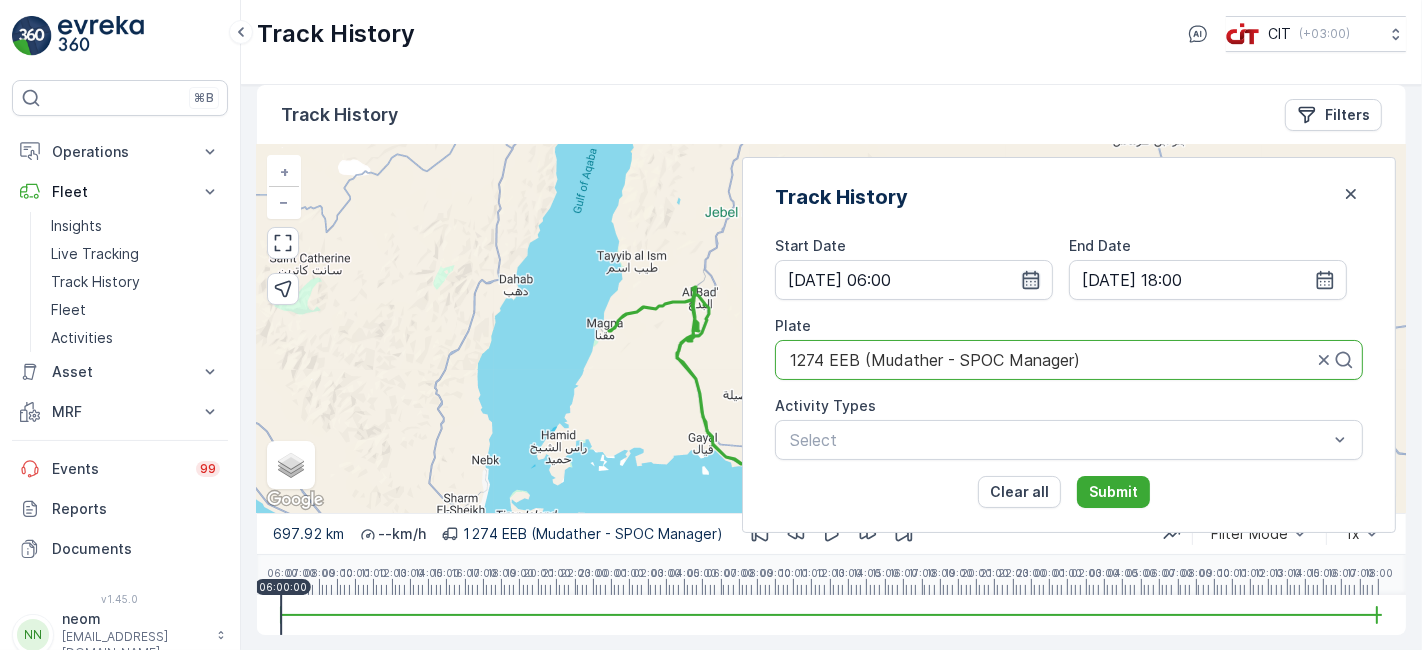 click 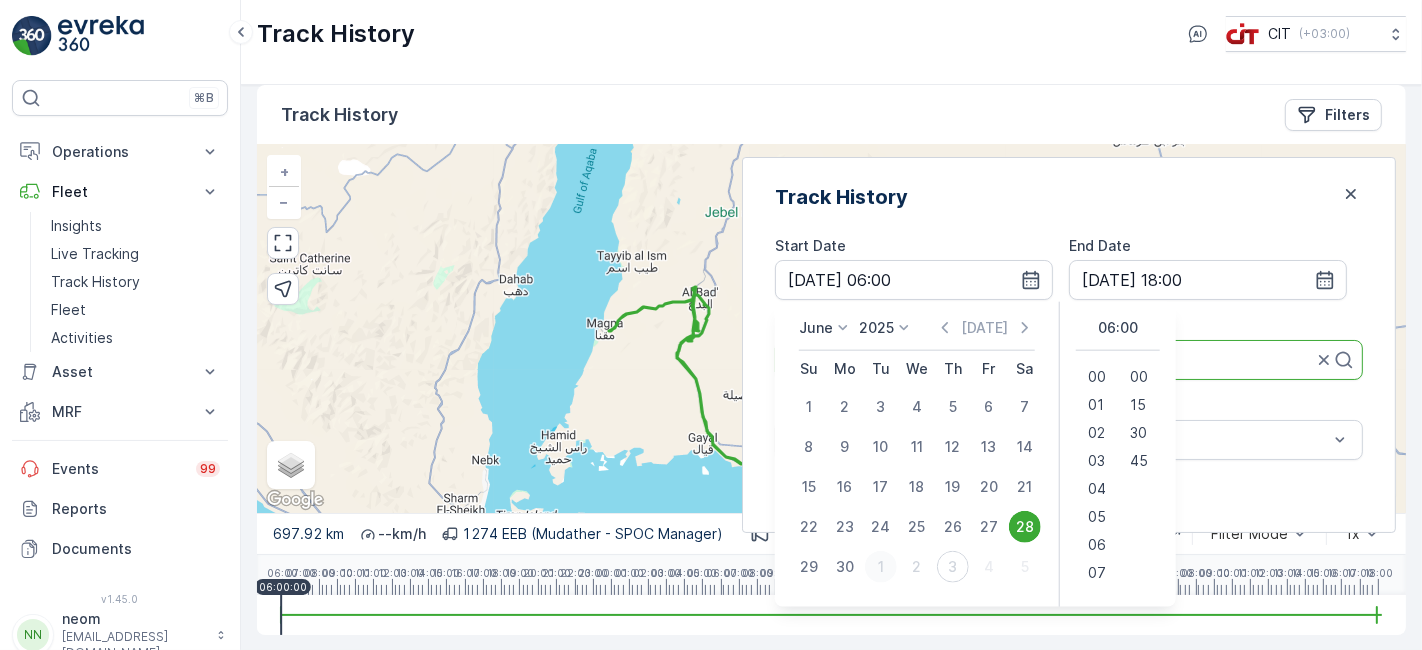 click on "1" at bounding box center (881, 567) 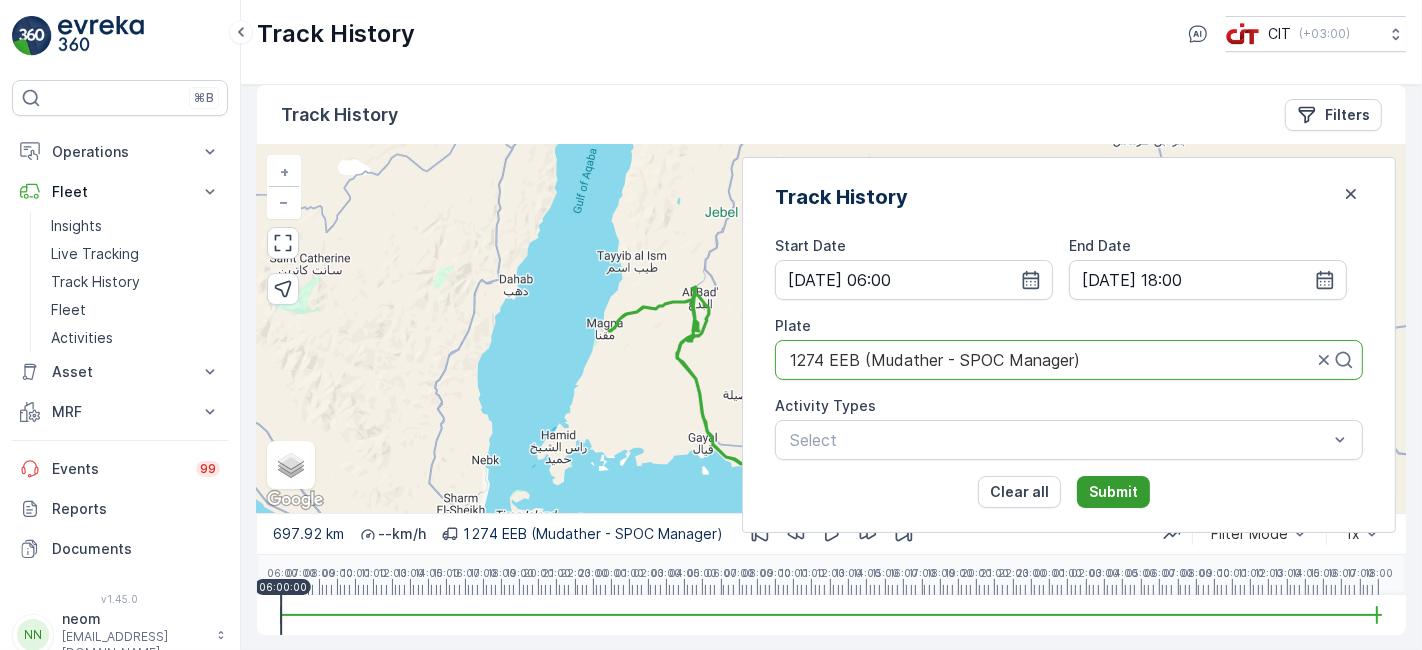 click on "Submit" at bounding box center [1113, 492] 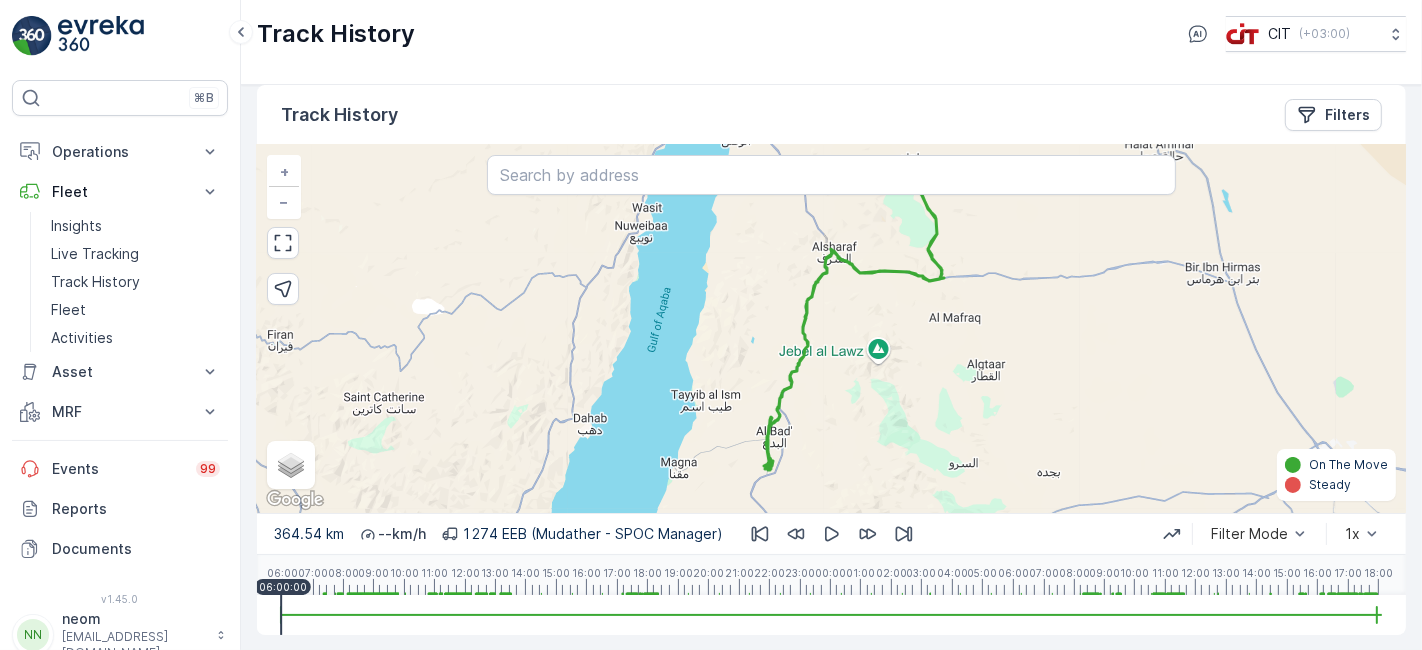 drag, startPoint x: 776, startPoint y: 452, endPoint x: 801, endPoint y: 443, distance: 26.57066 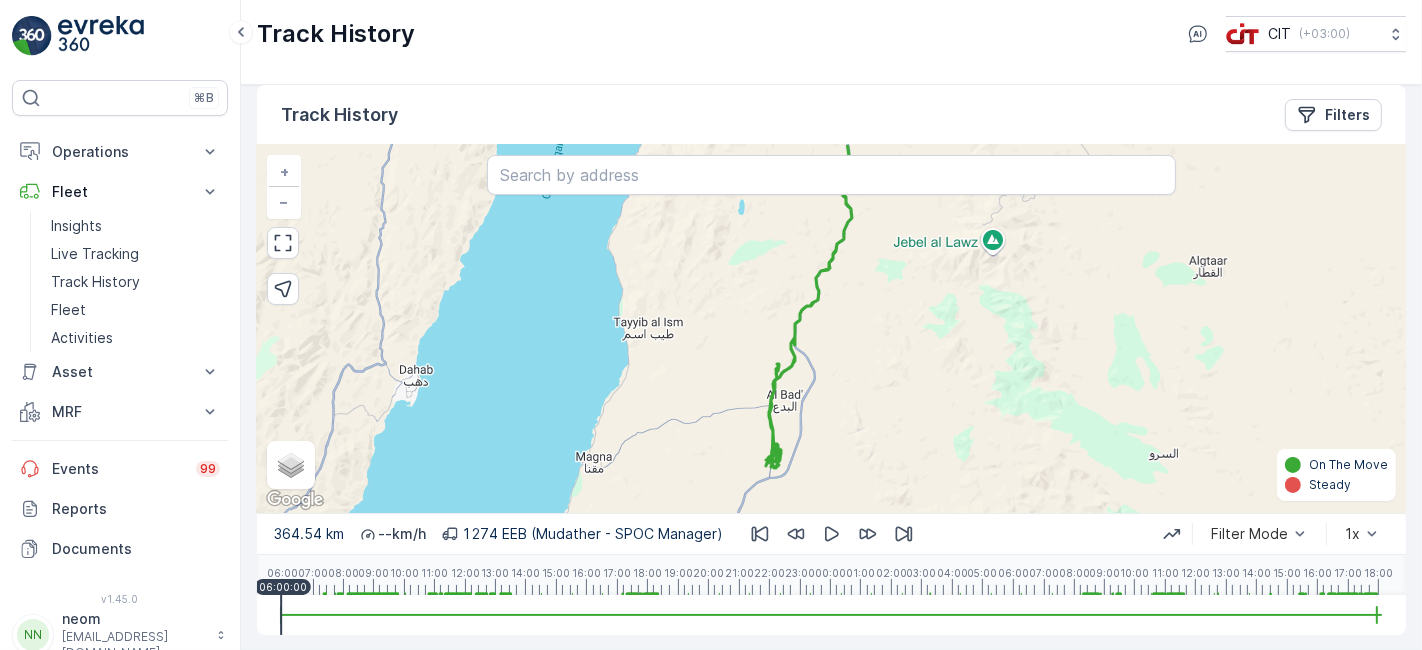 drag, startPoint x: 868, startPoint y: 446, endPoint x: 881, endPoint y: 344, distance: 102.825096 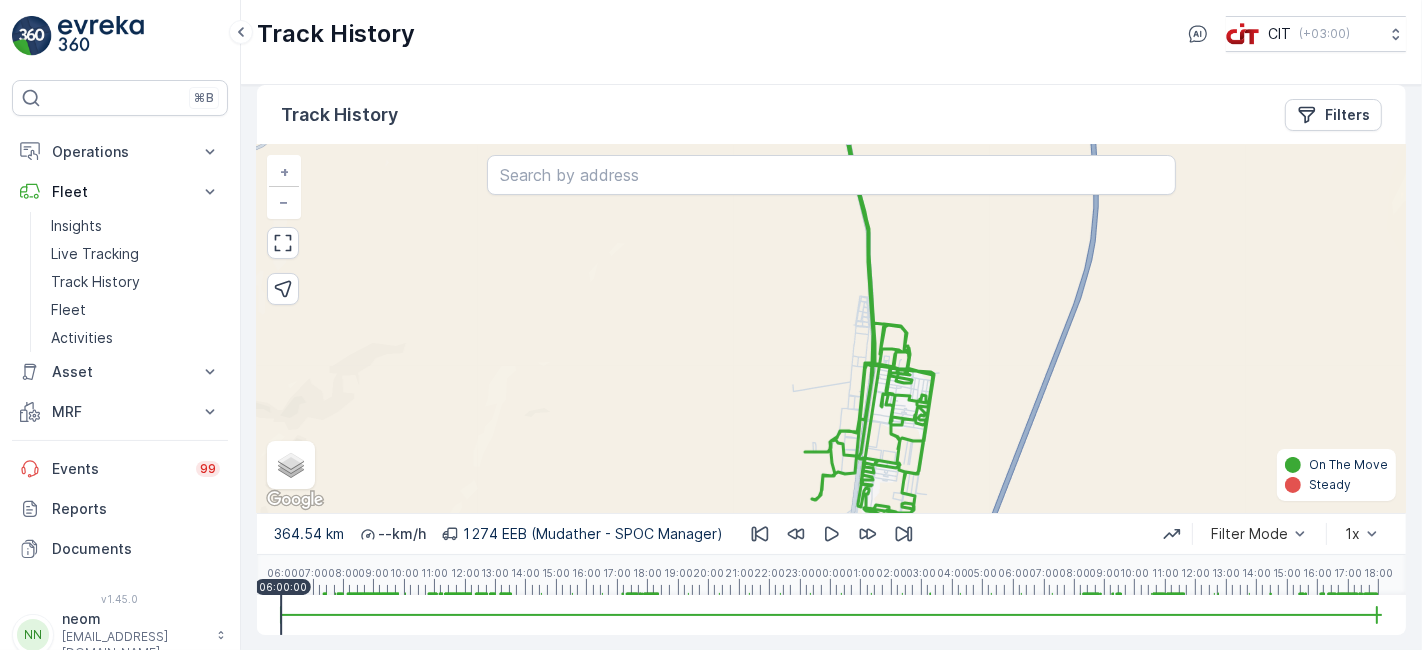click on "+ −  Satellite  Roadmap  Terrain  Hybrid  Leaflet Keyboard shortcuts Map Data Map data ©2025 Mapa GISrael Map data ©2025 Mapa GISrael 1 km  Click to toggle between metric and imperial units Terms Report a map error On The Move Steady To navigate, press the arrow keys." at bounding box center [831, 329] 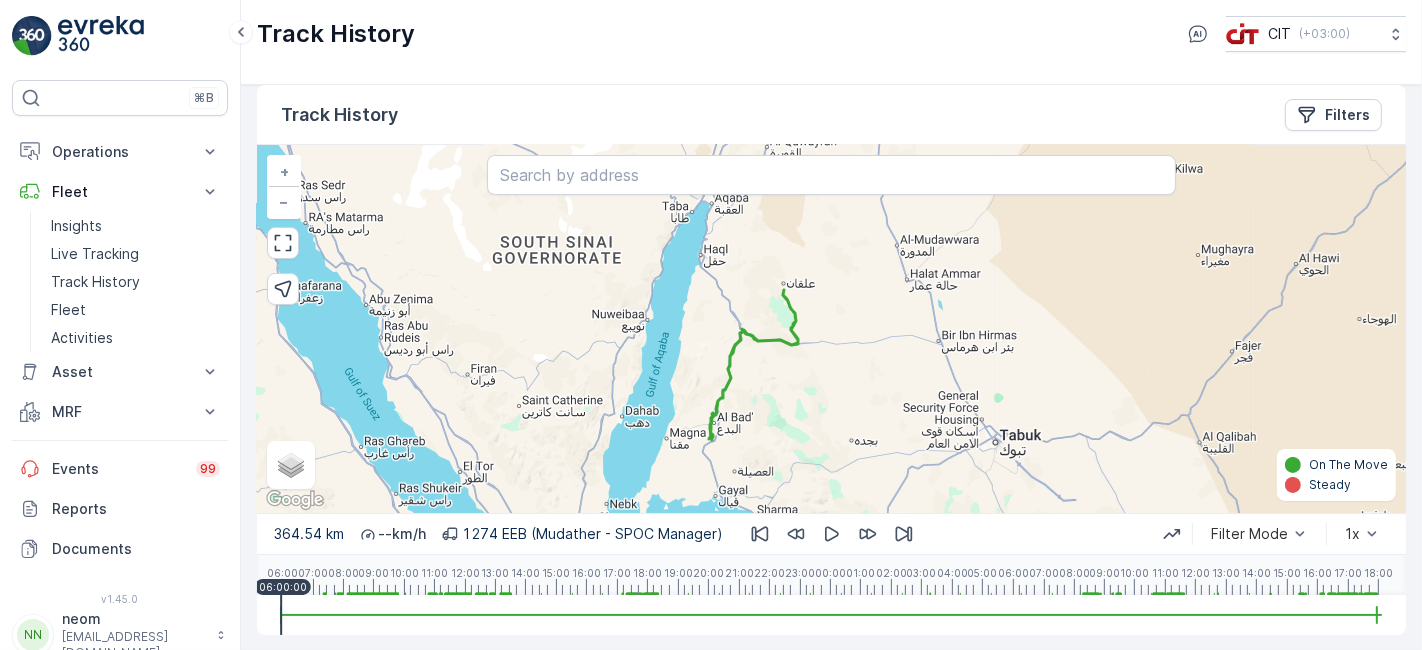 drag, startPoint x: 891, startPoint y: 392, endPoint x: 833, endPoint y: 414, distance: 62.03225 